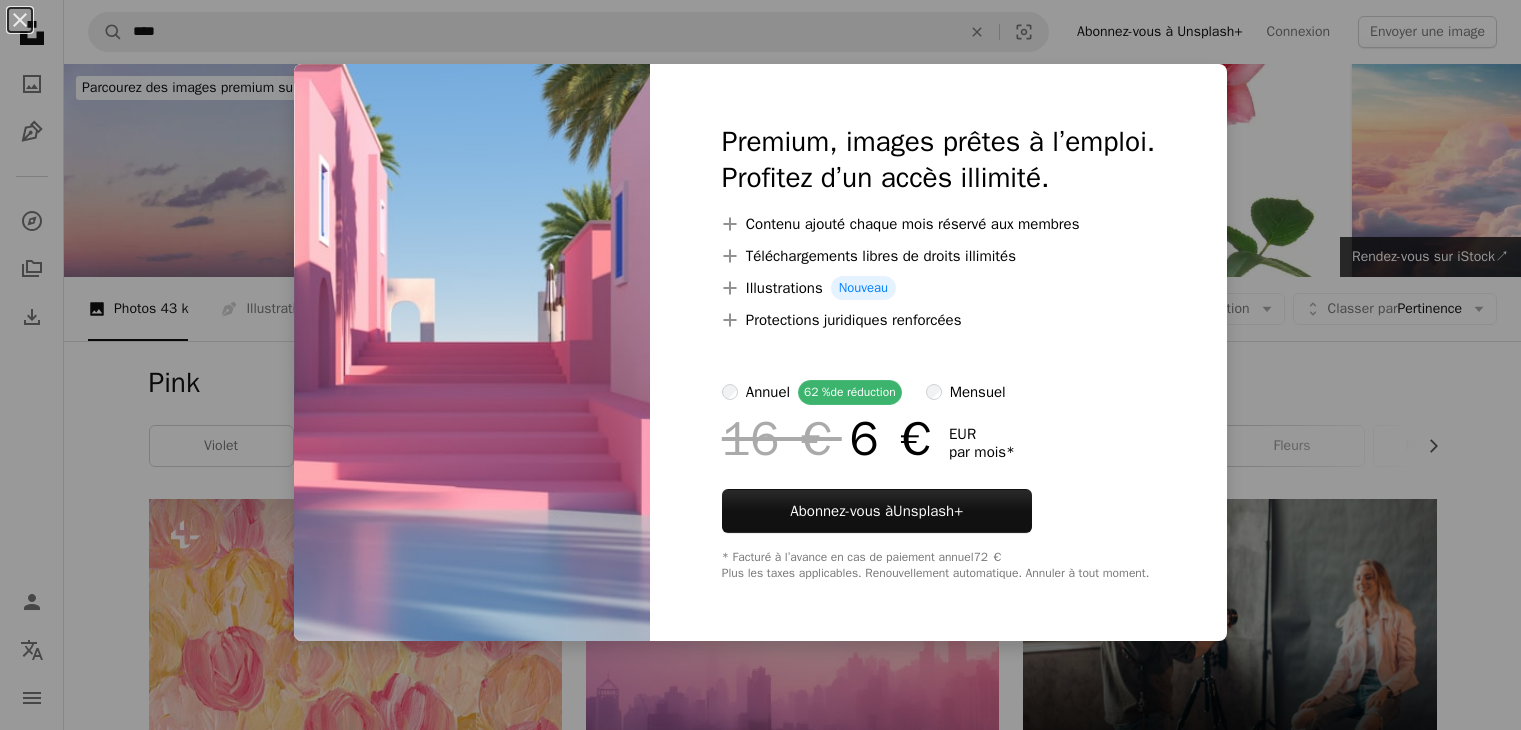 scroll, scrollTop: 3817, scrollLeft: 0, axis: vertical 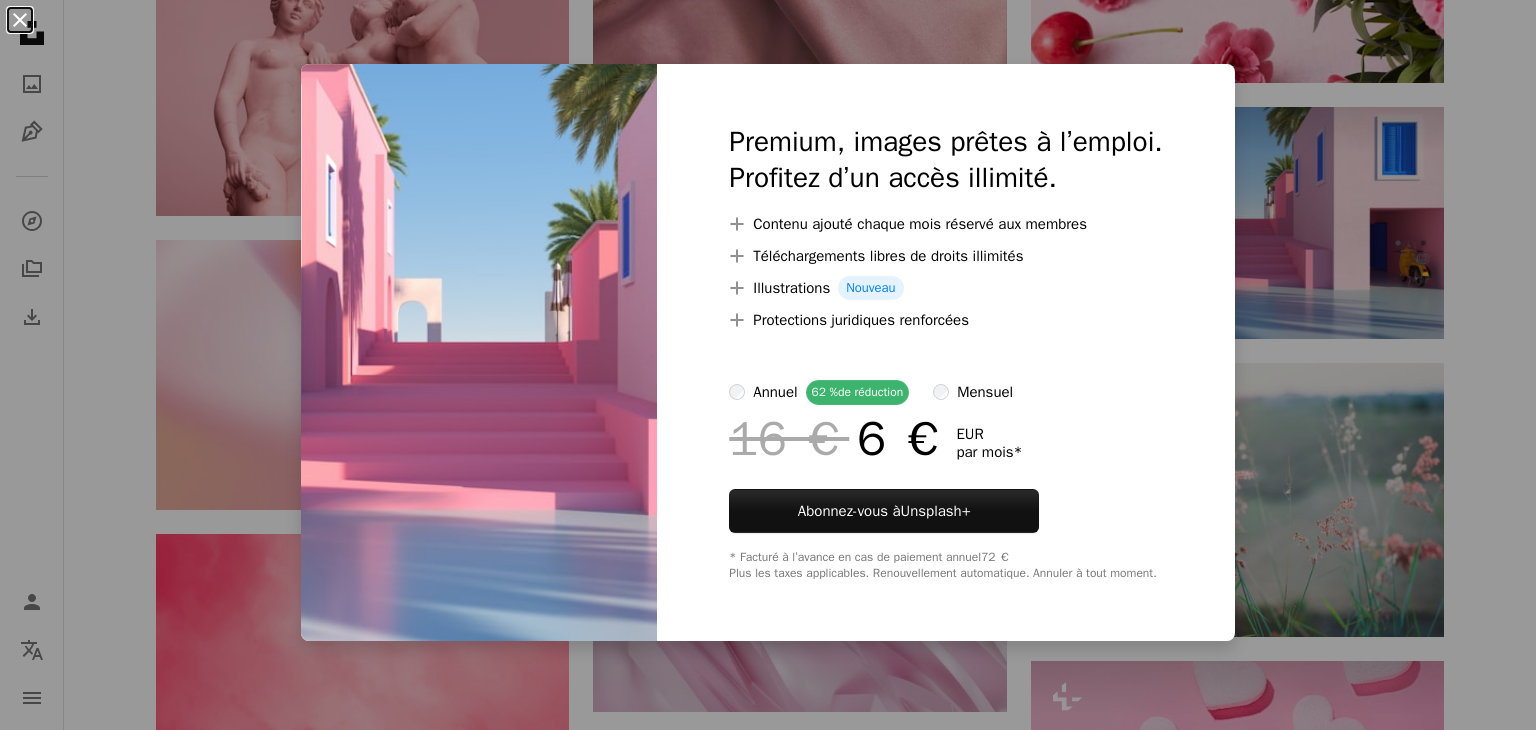 click on "An X shape" at bounding box center [20, 20] 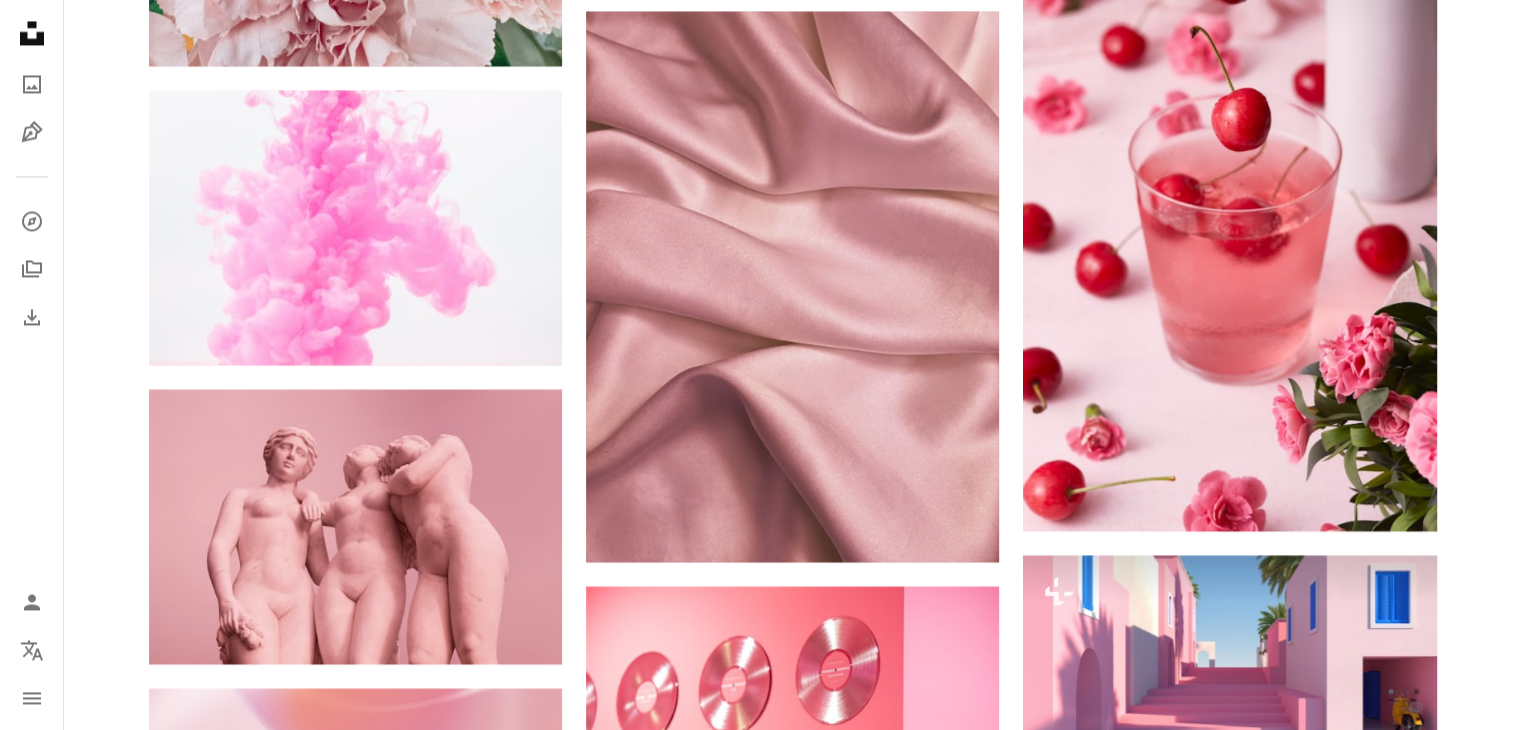 scroll, scrollTop: 0, scrollLeft: 0, axis: both 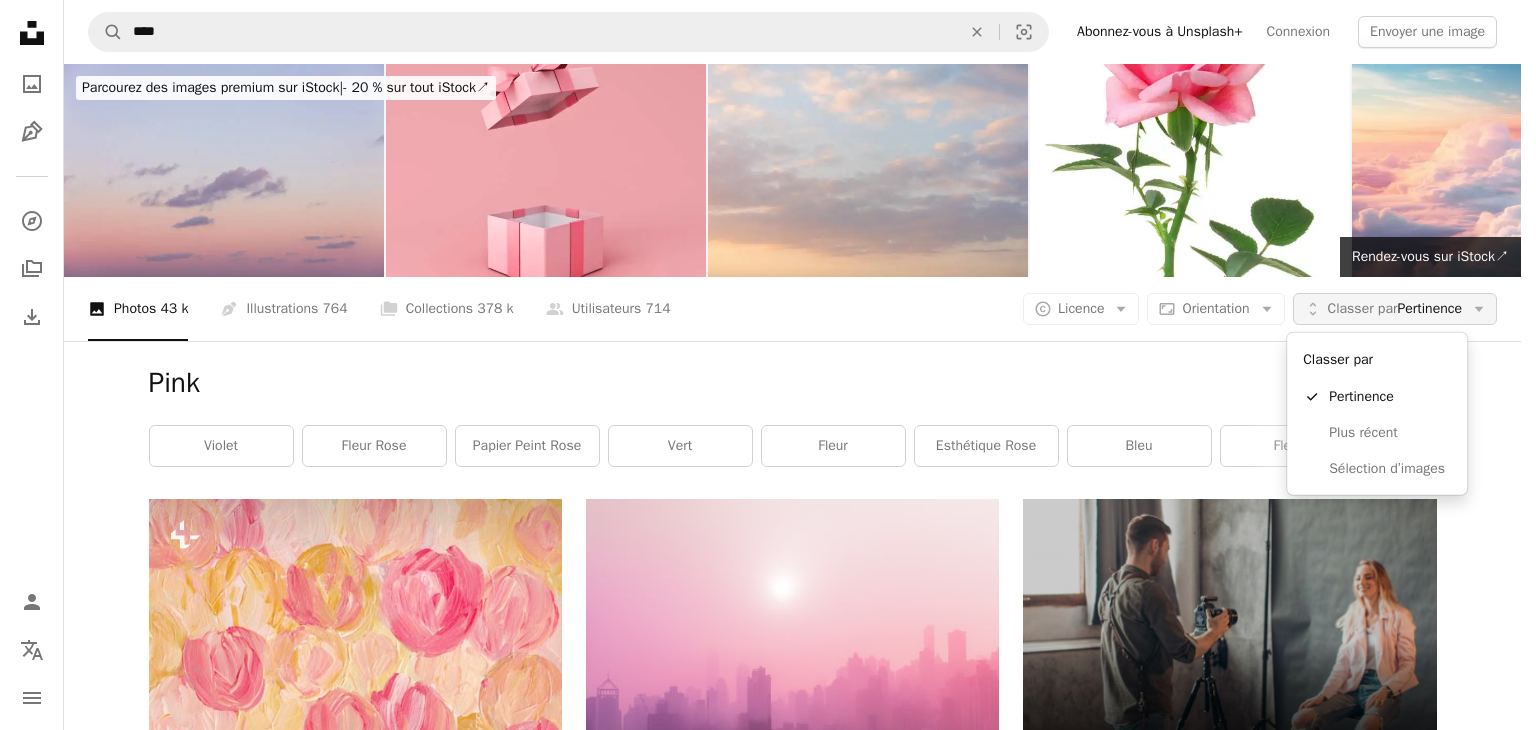 click on "Classer par  Pertinence" at bounding box center (1395, 309) 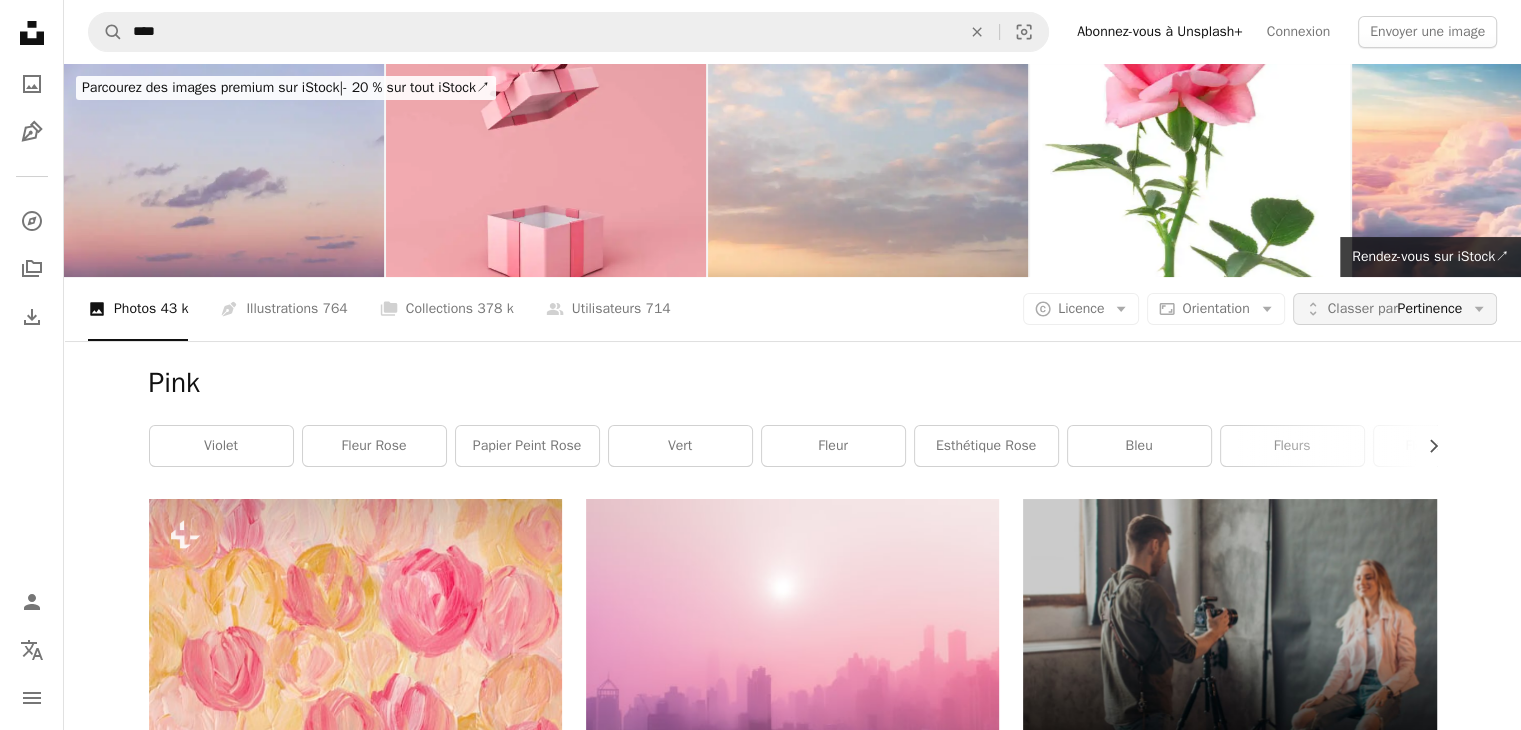 click on "Classer par  Pertinence" at bounding box center [1395, 309] 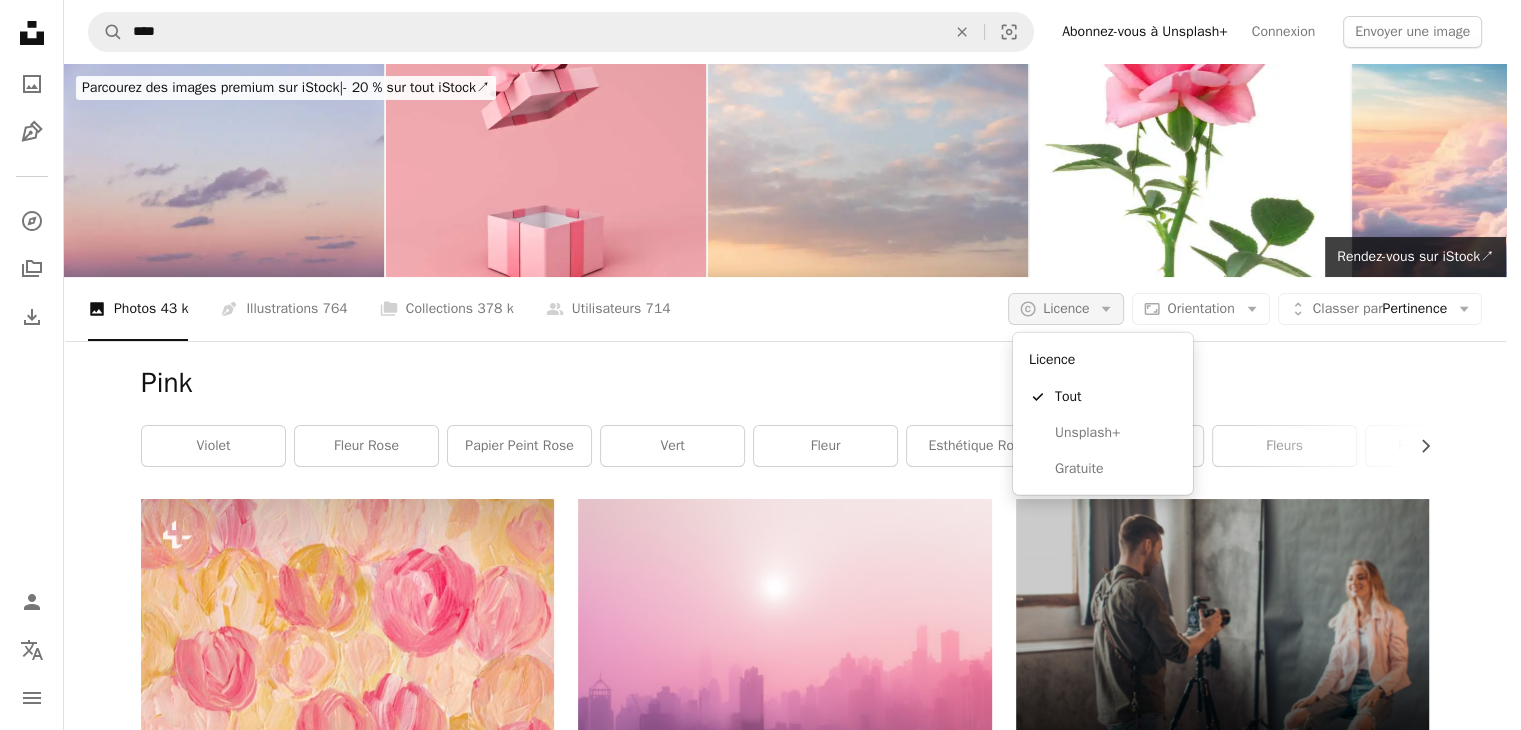 click 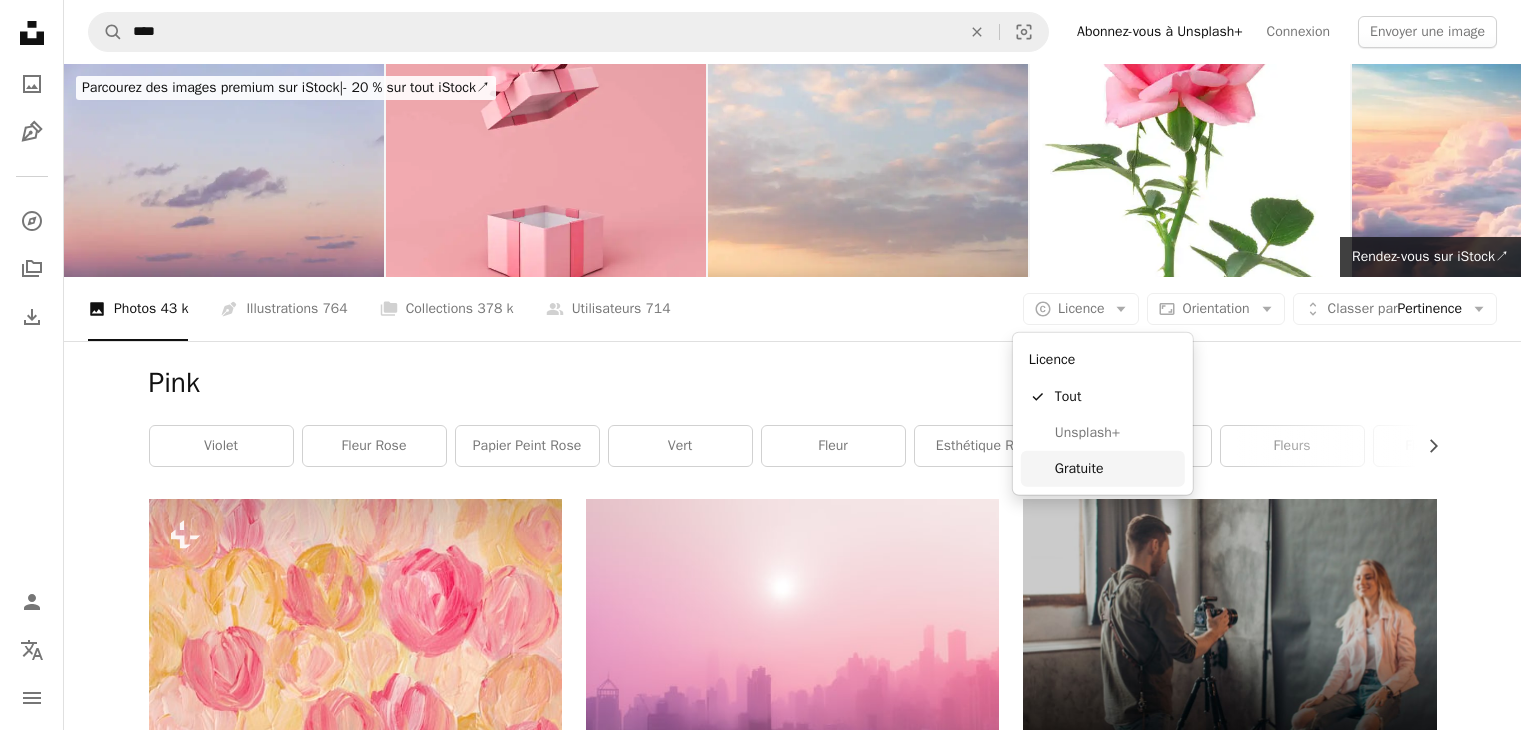 click on "Gratuite" at bounding box center (1116, 469) 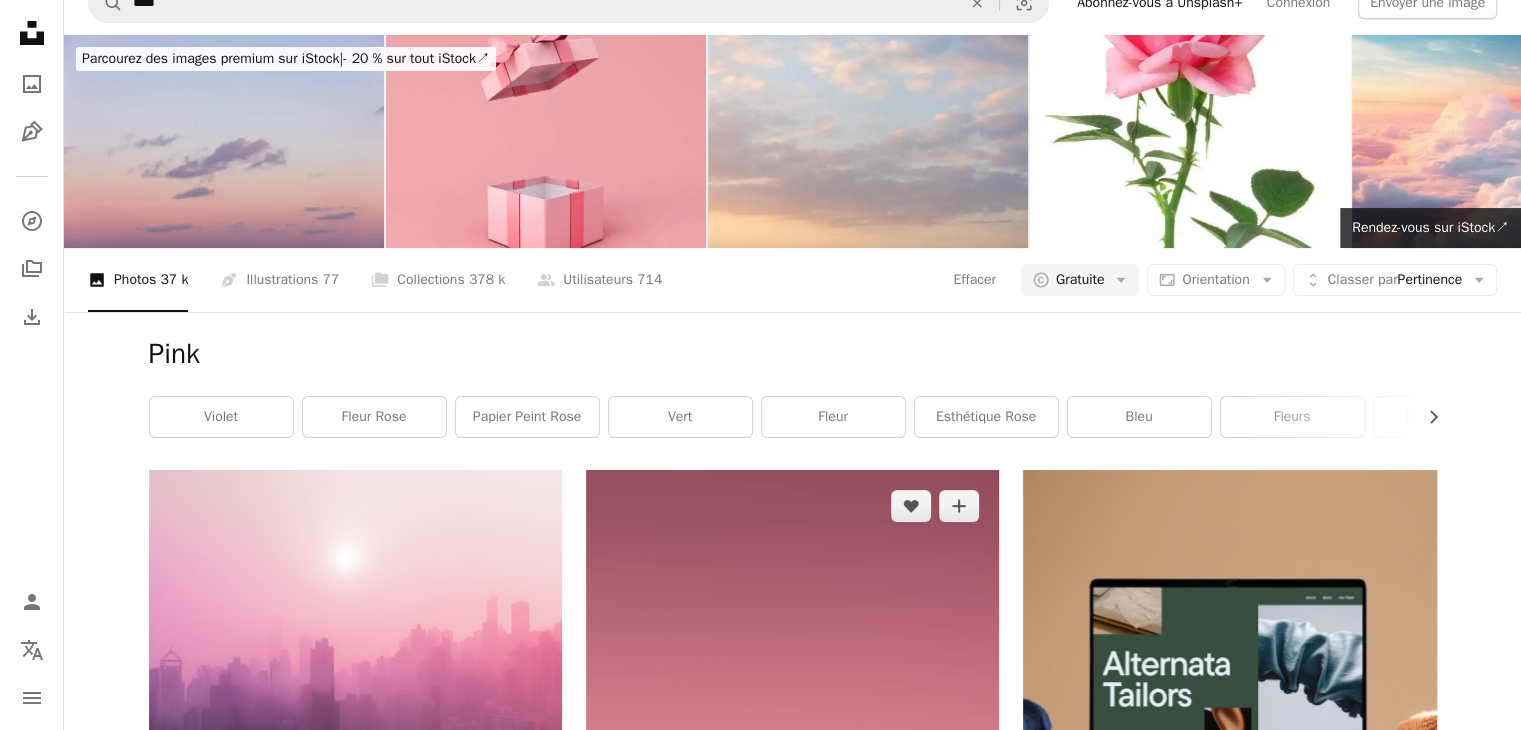 scroll, scrollTop: 0, scrollLeft: 0, axis: both 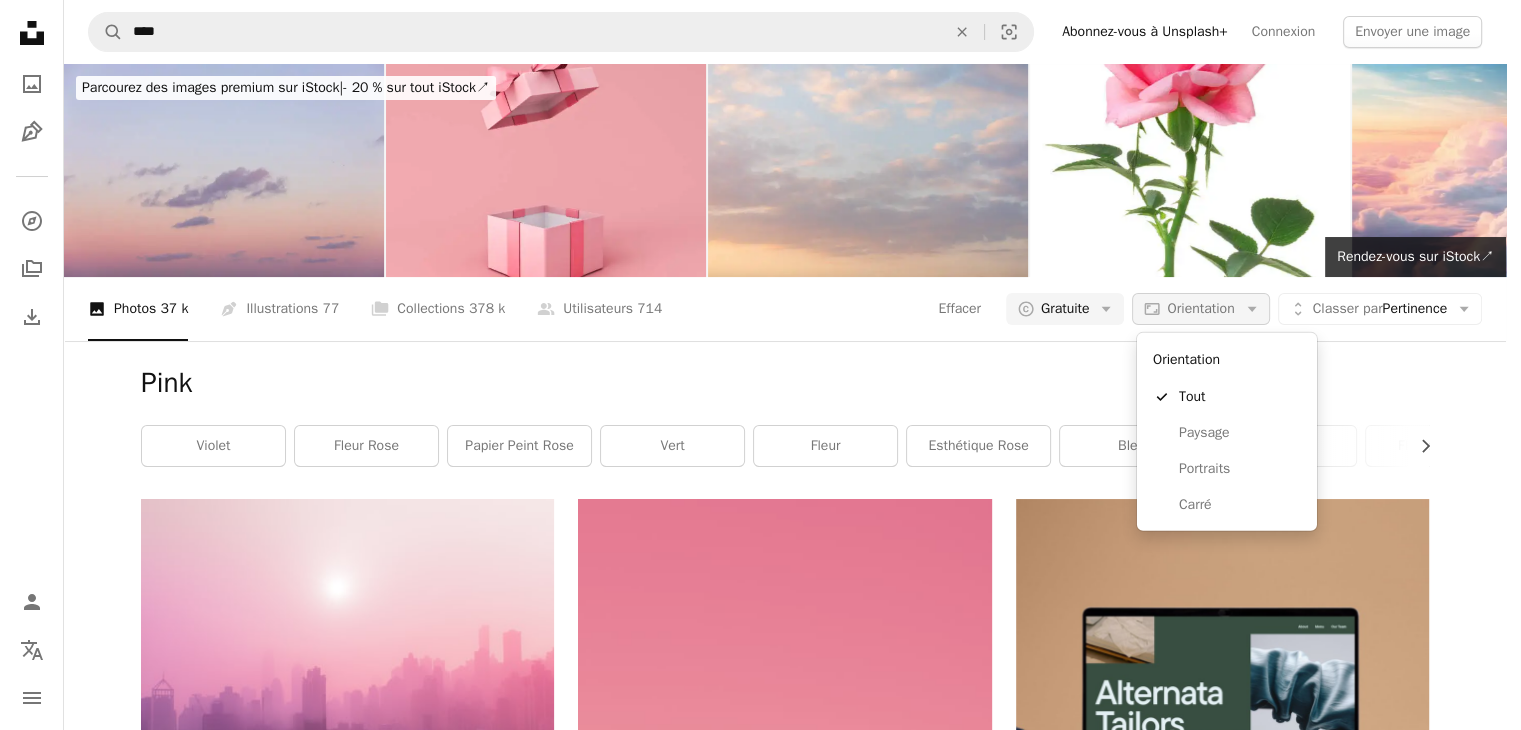 click on "Aspect ratio Orientation Arrow down" at bounding box center (1200, 309) 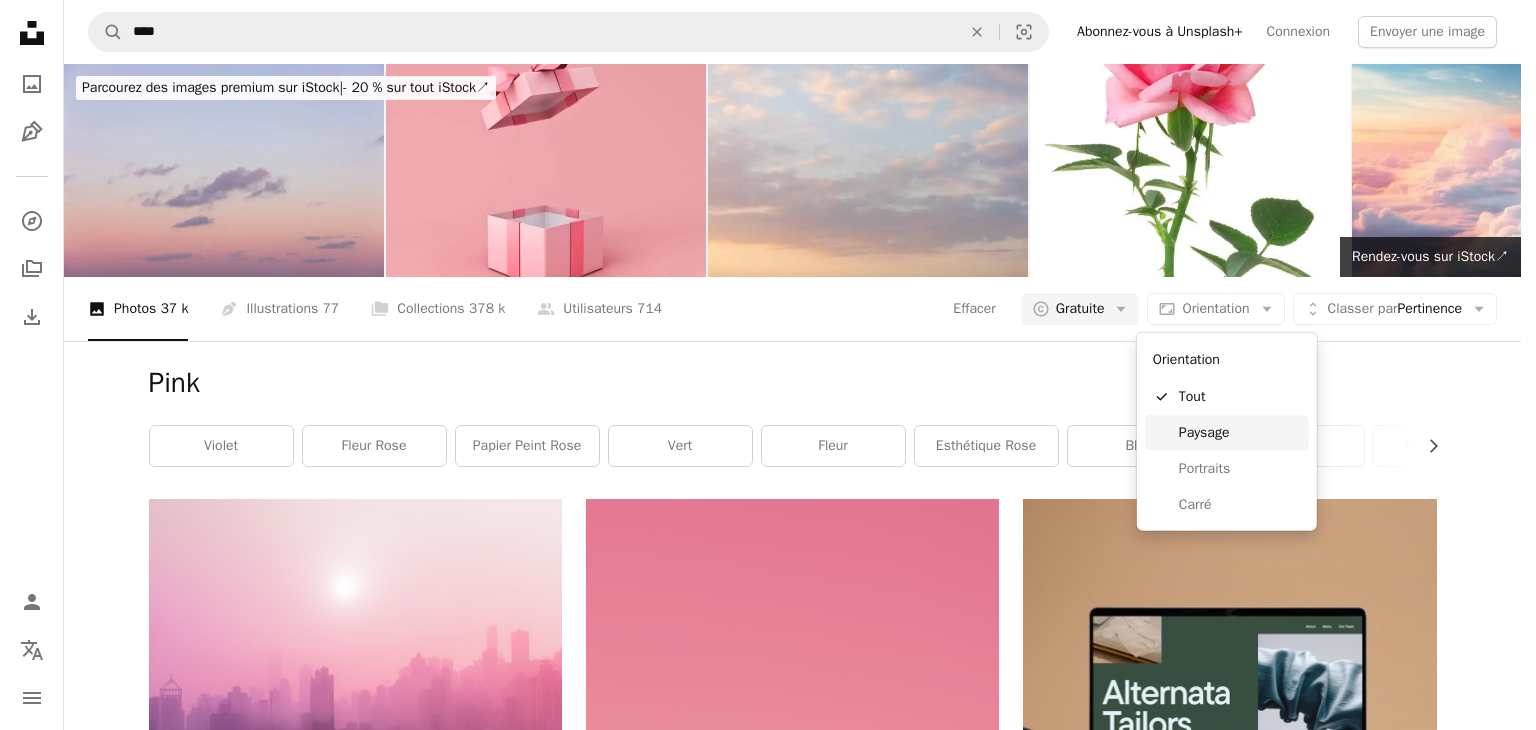 click on "Paysage" at bounding box center [1240, 433] 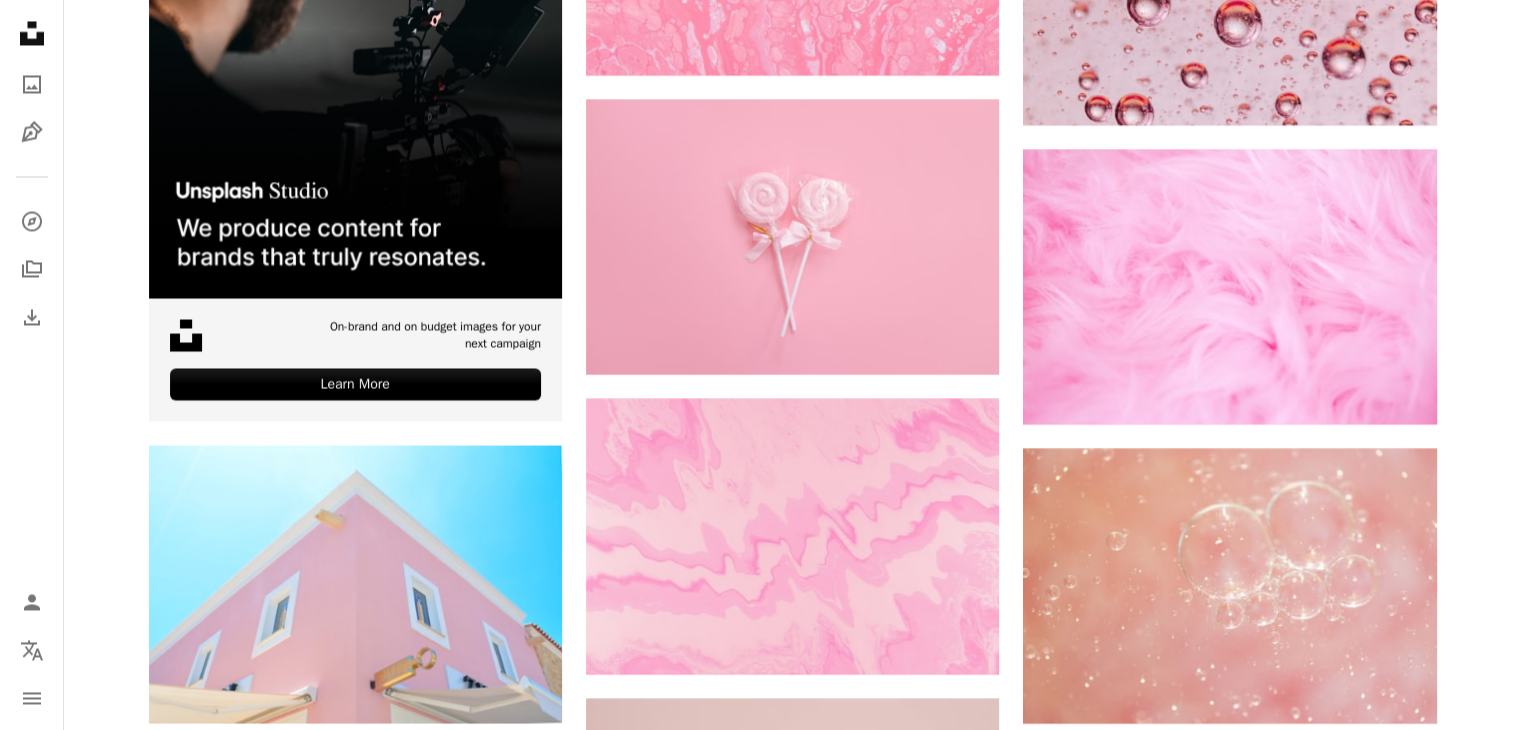 scroll, scrollTop: 4000, scrollLeft: 0, axis: vertical 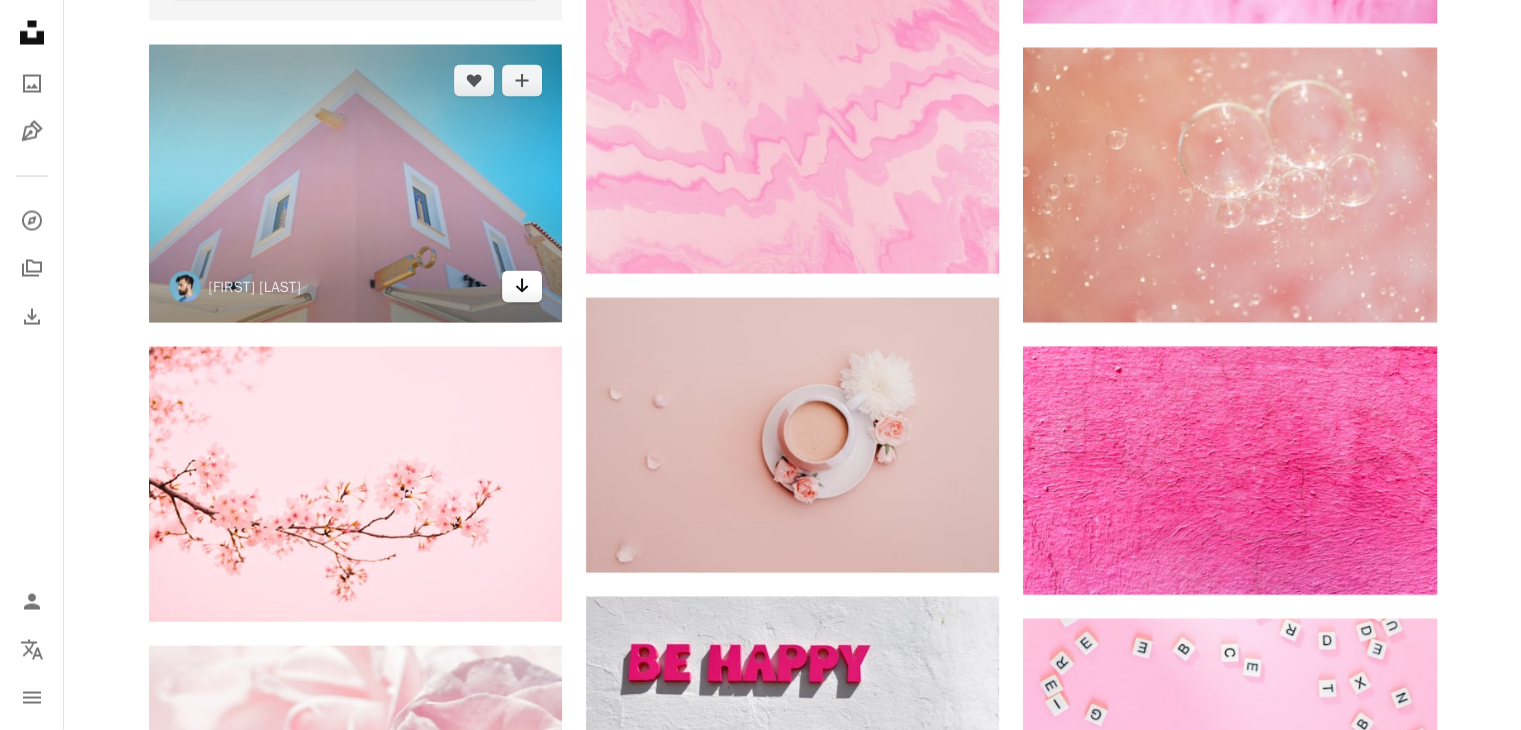 click on "Arrow pointing down" 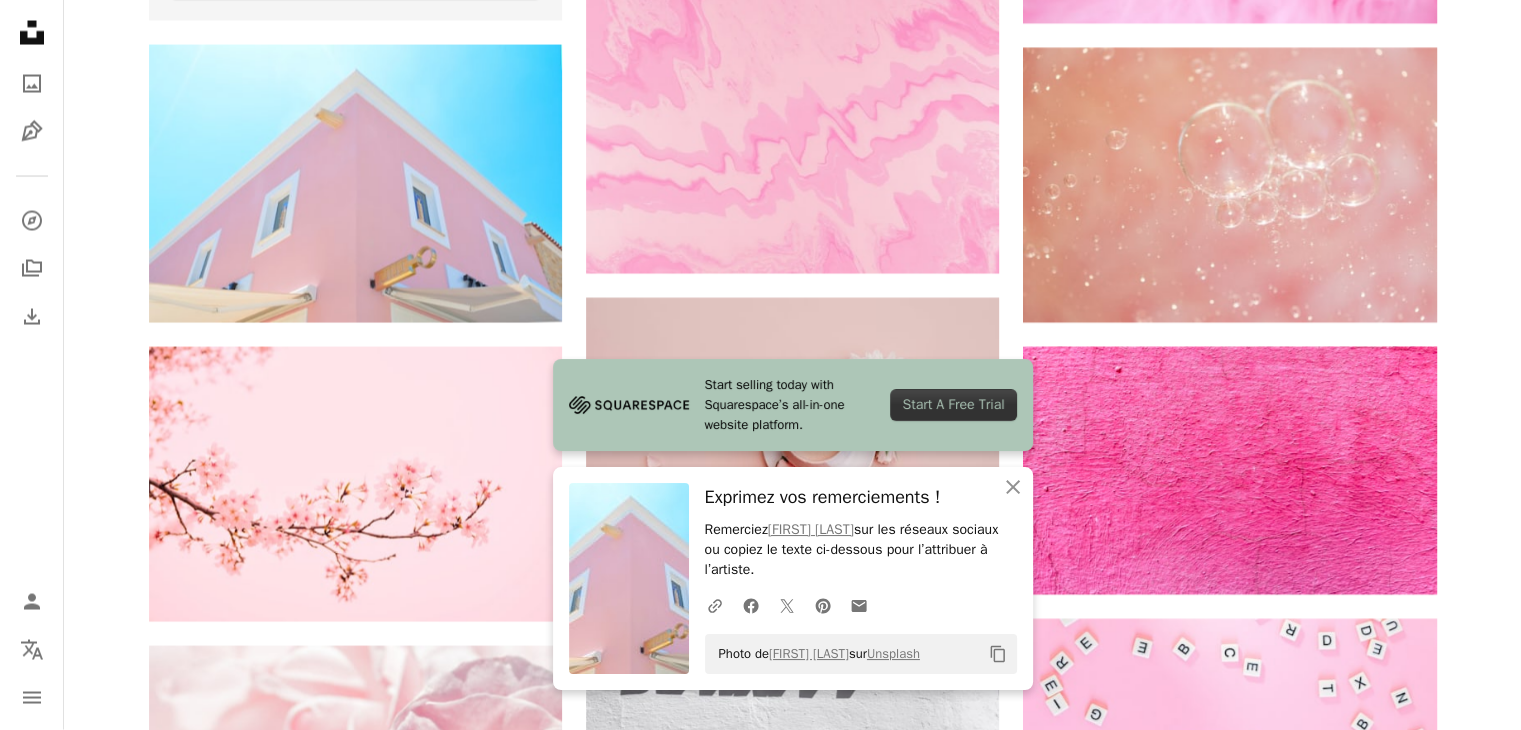 click on "[FIRST] [LAST]" at bounding box center [792, 41] 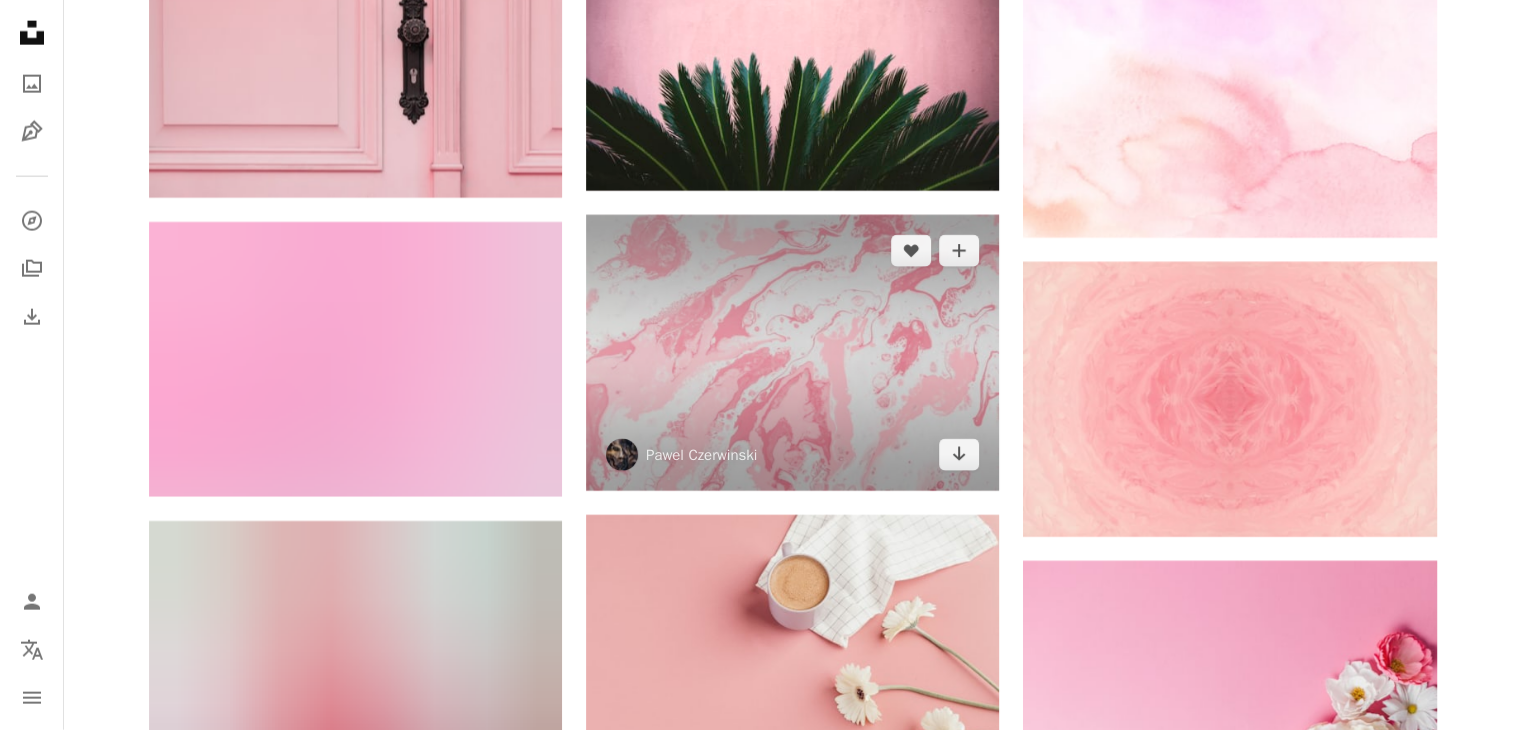 scroll, scrollTop: 4800, scrollLeft: 0, axis: vertical 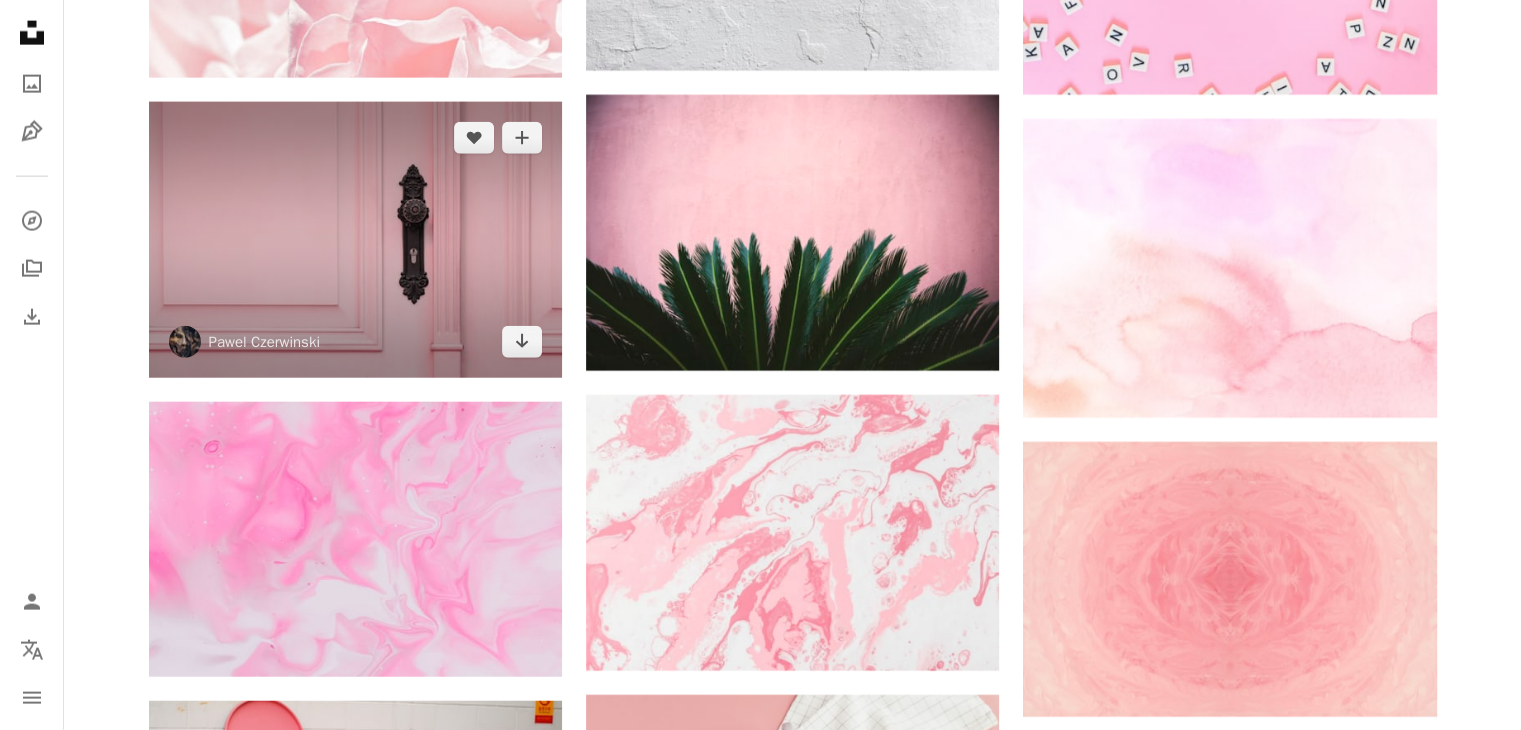 drag, startPoint x: 512, startPoint y: 343, endPoint x: 556, endPoint y: 343, distance: 44 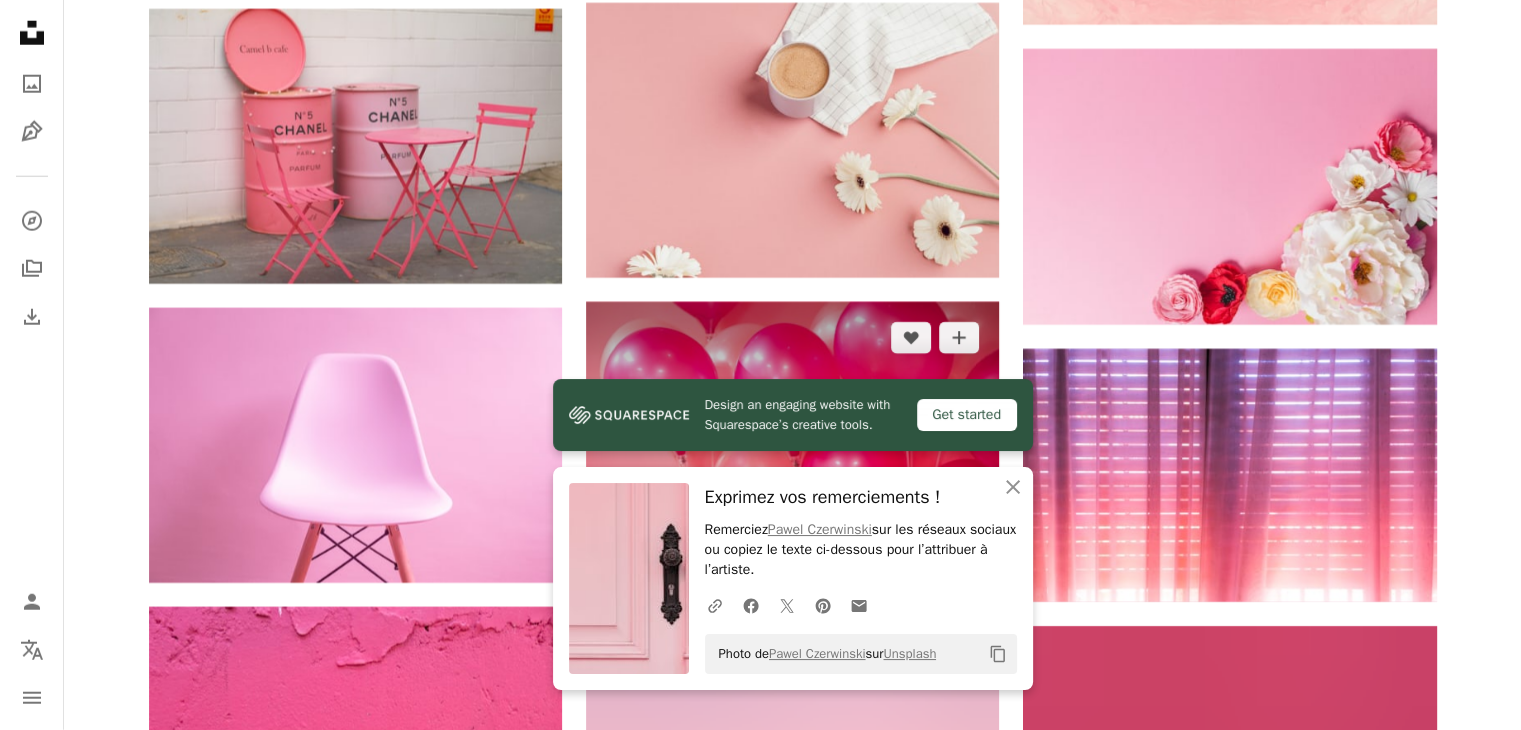 scroll, scrollTop: 5500, scrollLeft: 0, axis: vertical 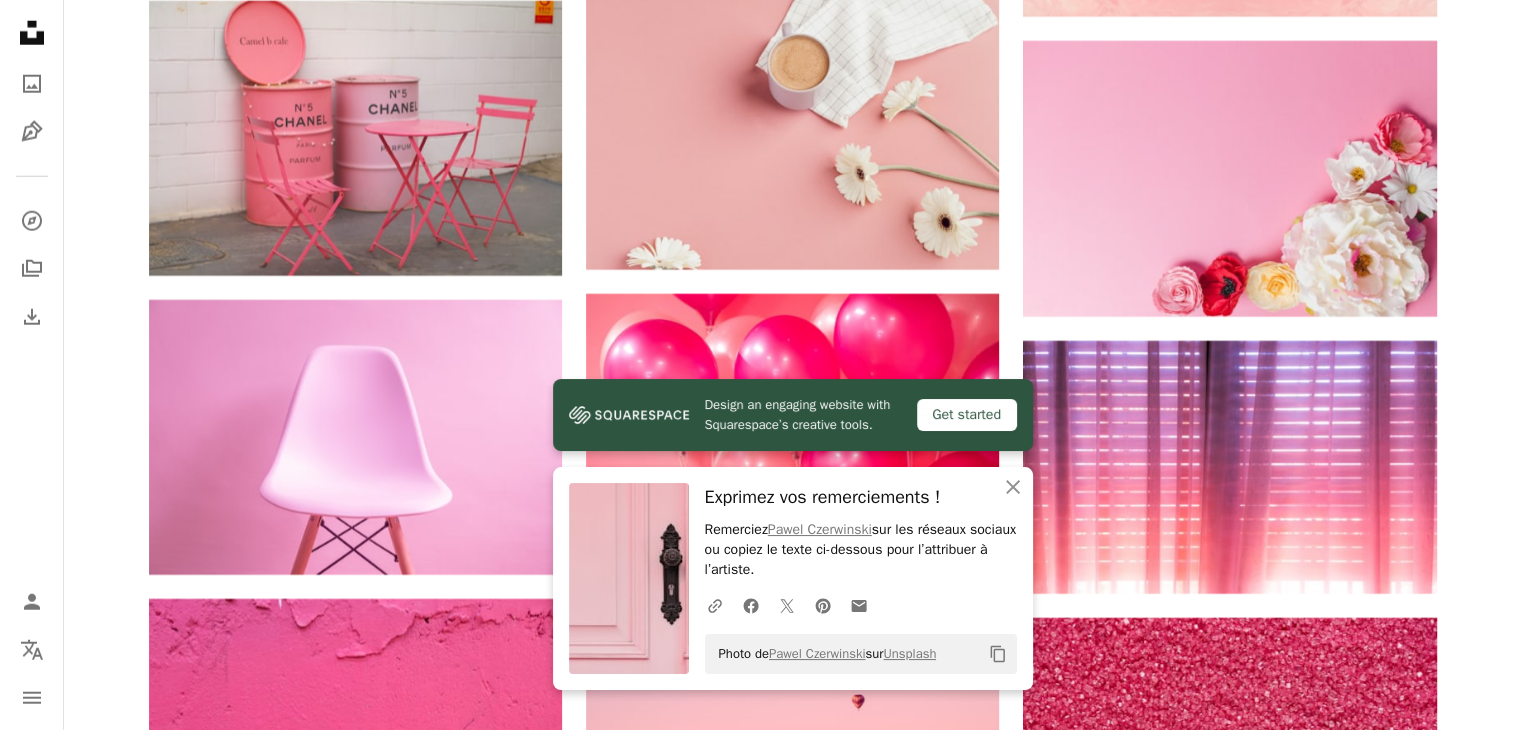 click on "[FIRST] [LAST]" at bounding box center (792, -565) 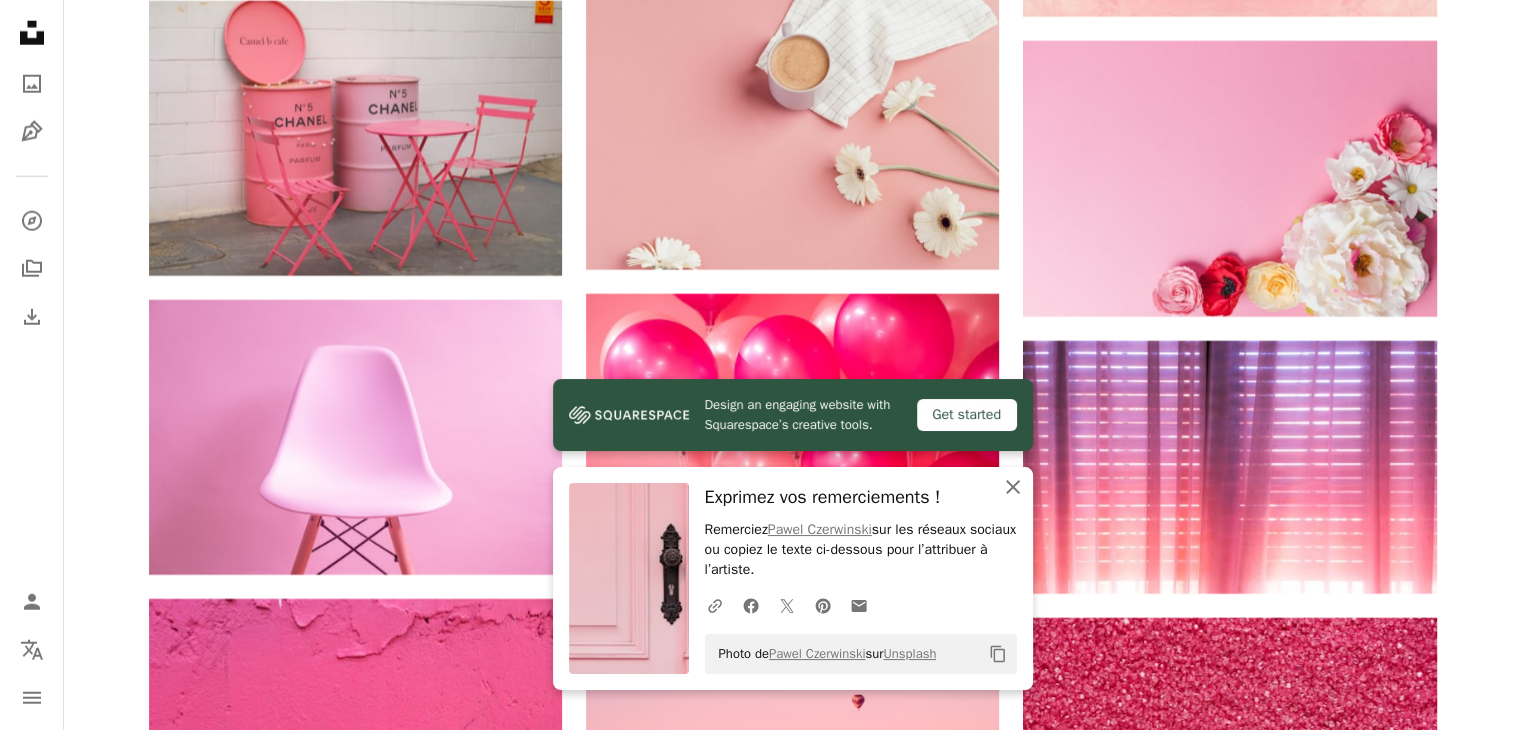 click on "An X shape" 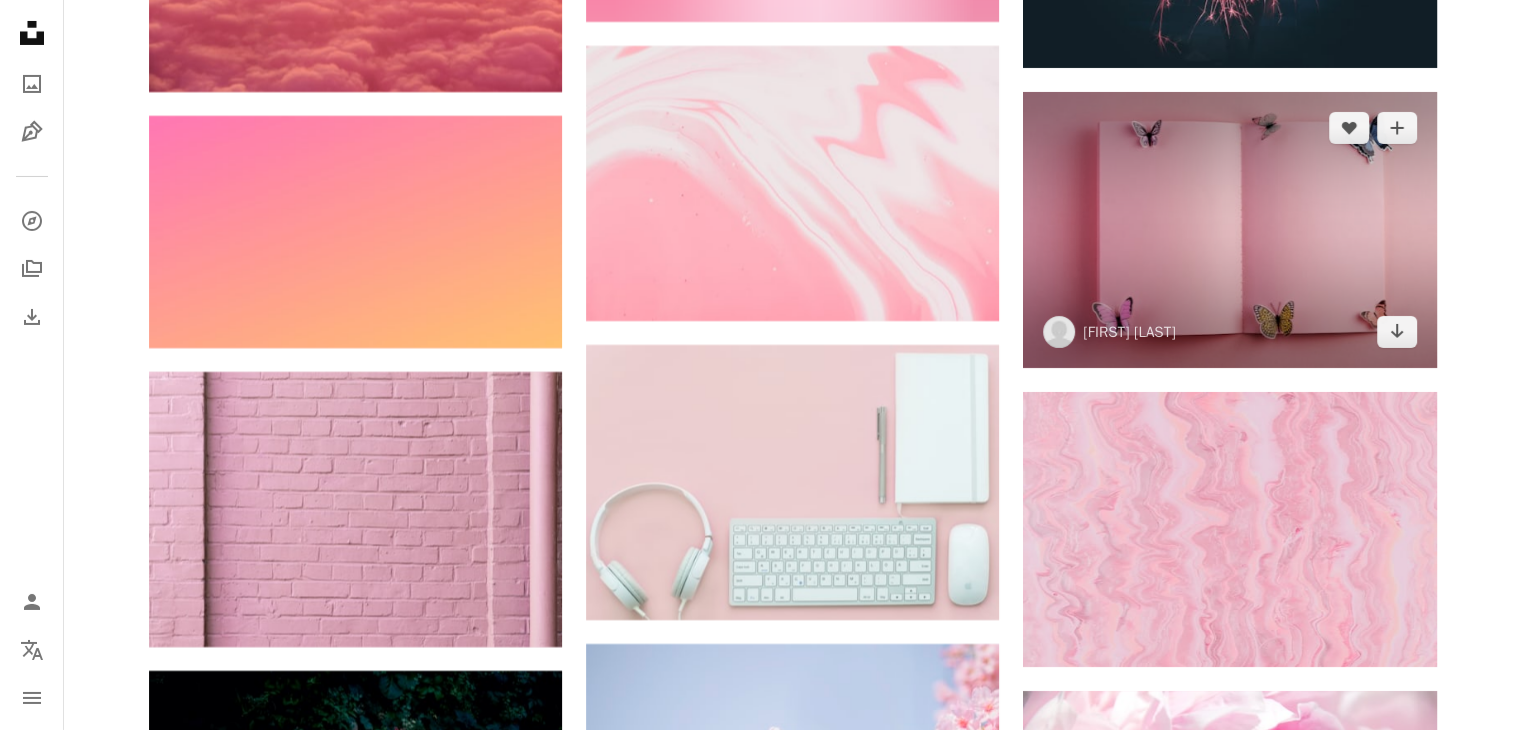 scroll, scrollTop: 7100, scrollLeft: 0, axis: vertical 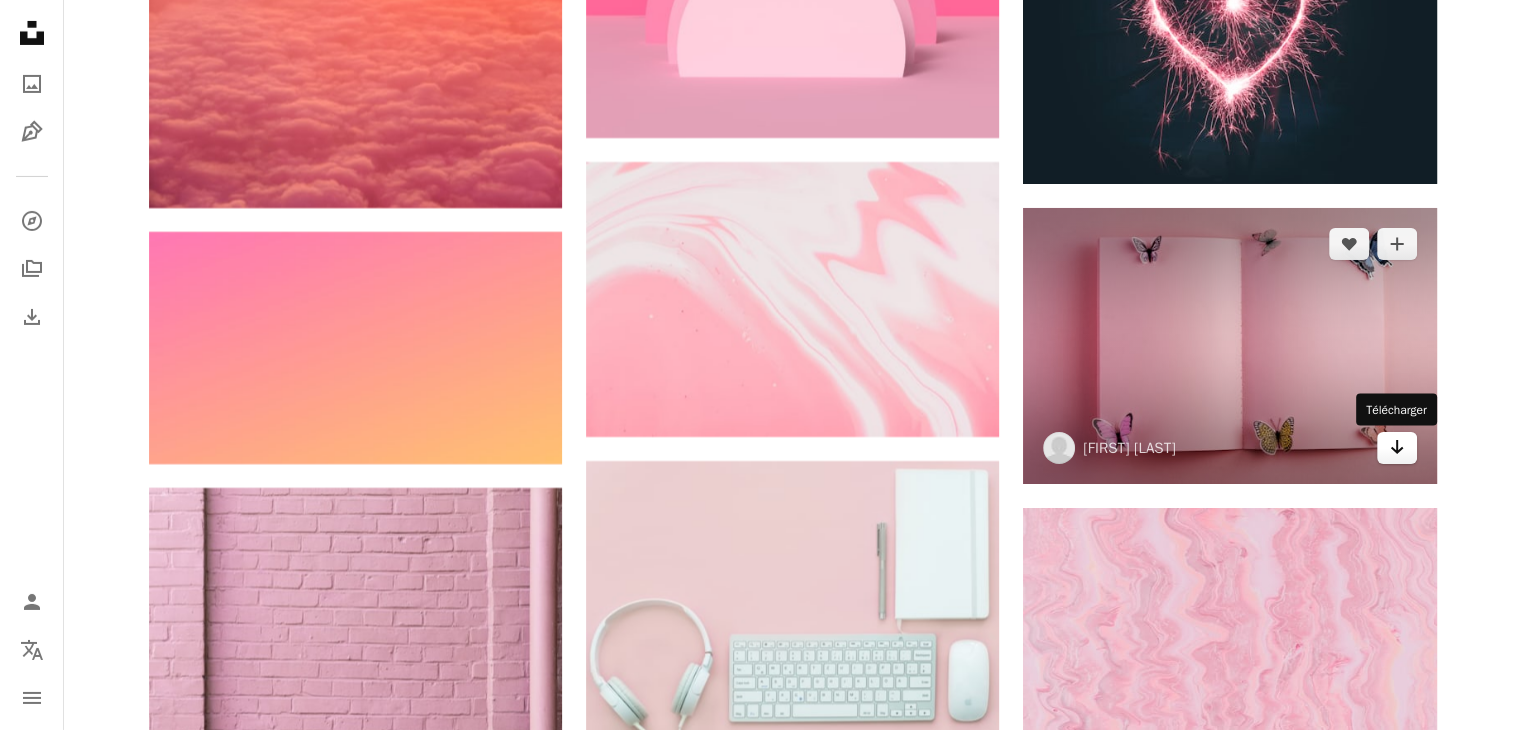 click on "Arrow pointing down" at bounding box center [1397, 448] 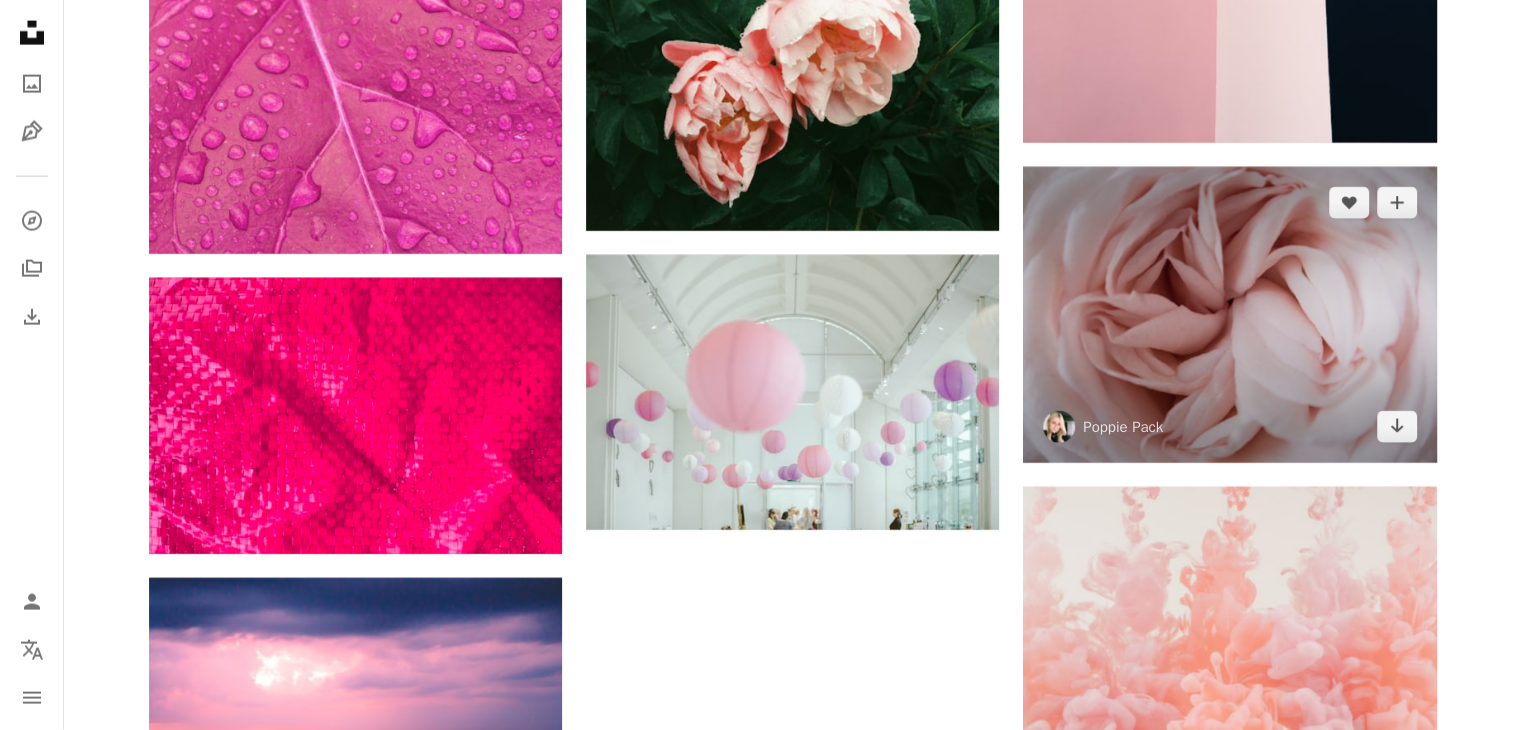 scroll, scrollTop: 20000, scrollLeft: 0, axis: vertical 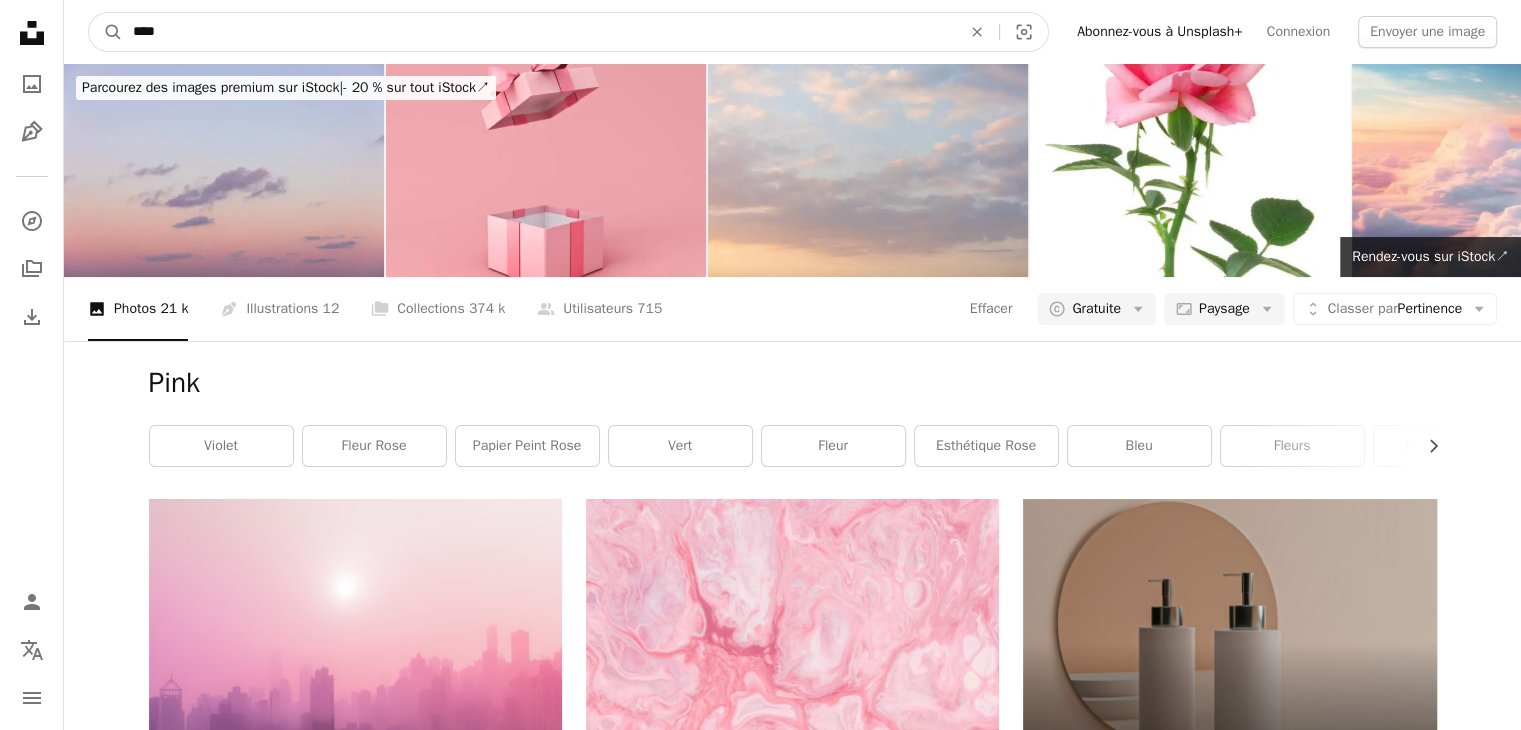 drag, startPoint x: 283, startPoint y: 28, endPoint x: 52, endPoint y: 28, distance: 231 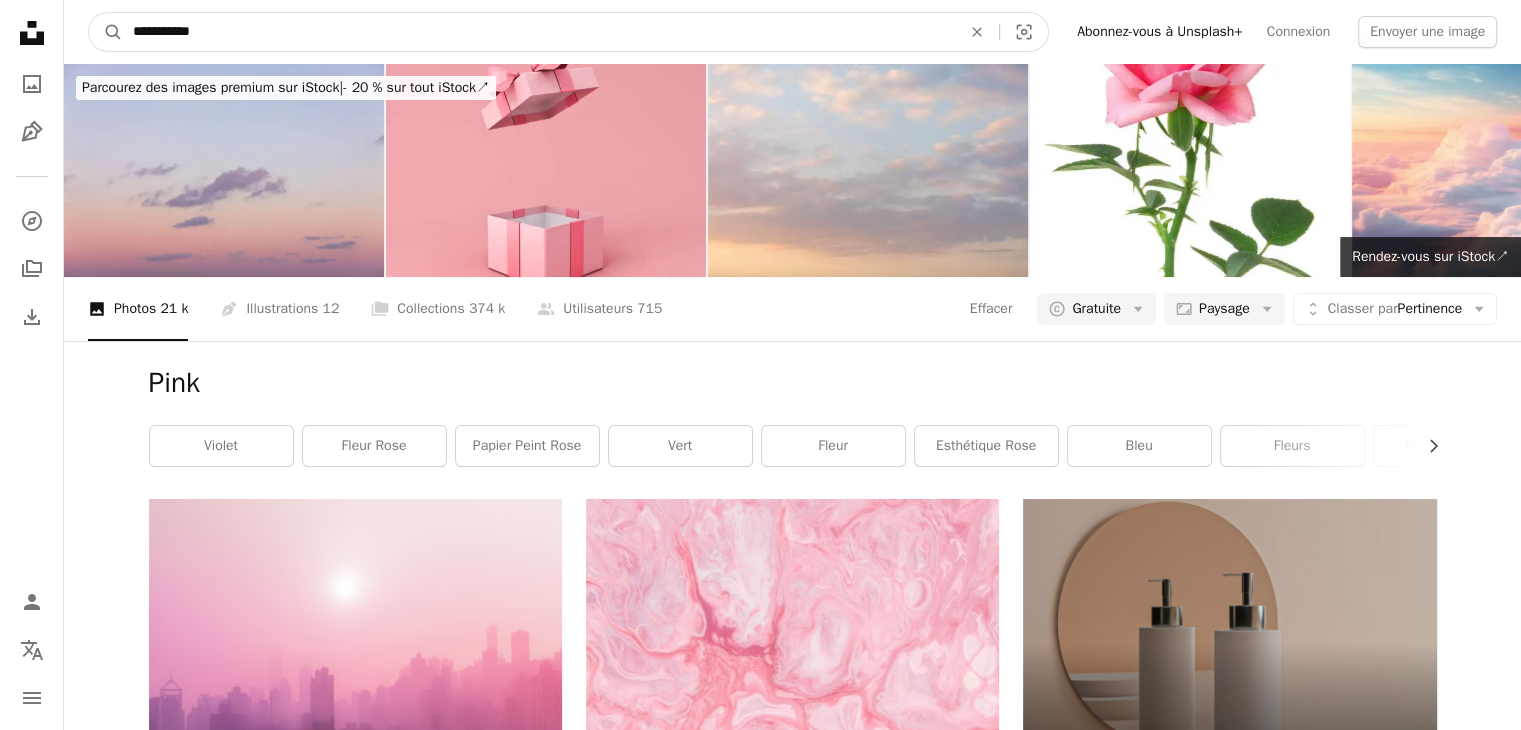 type on "**********" 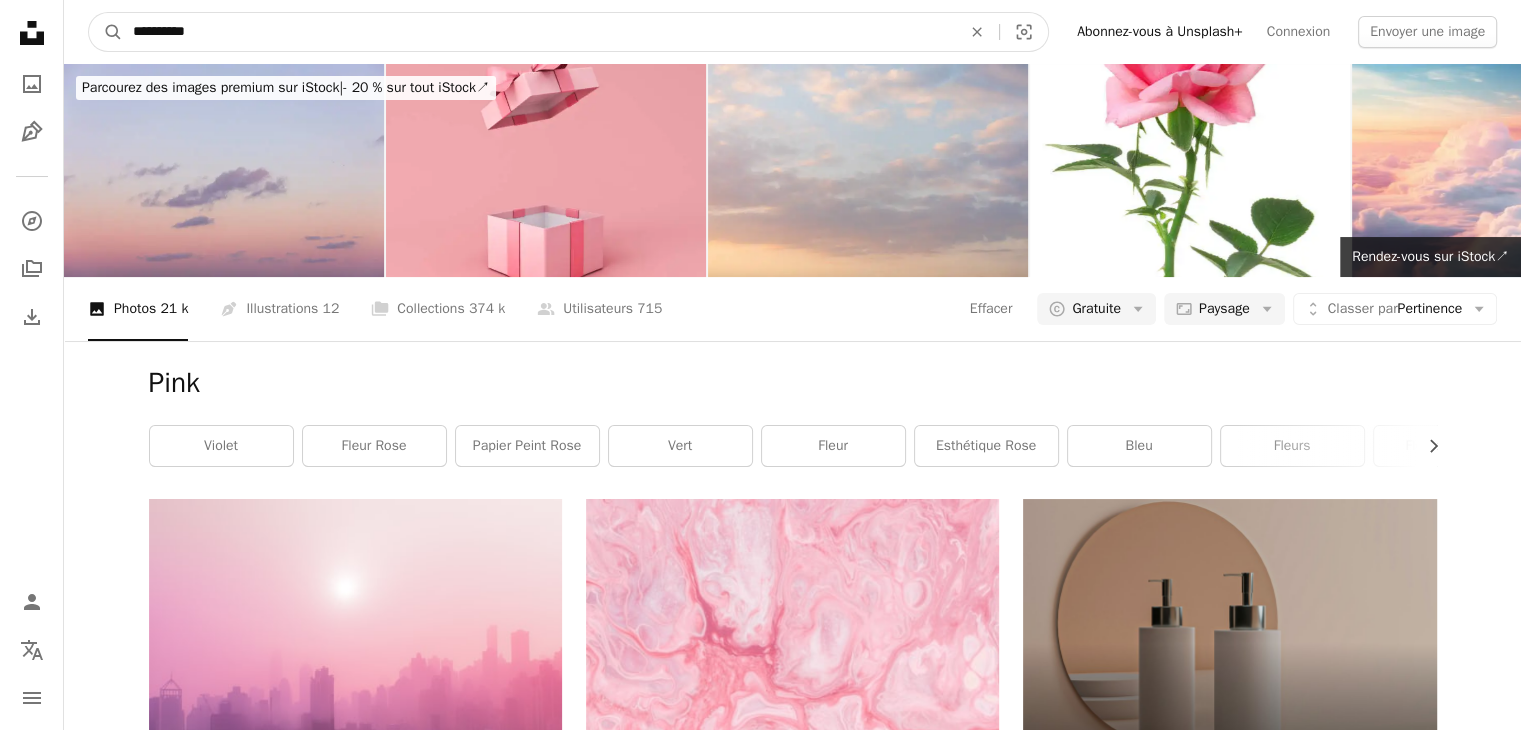 click on "A magnifying glass" at bounding box center [106, 32] 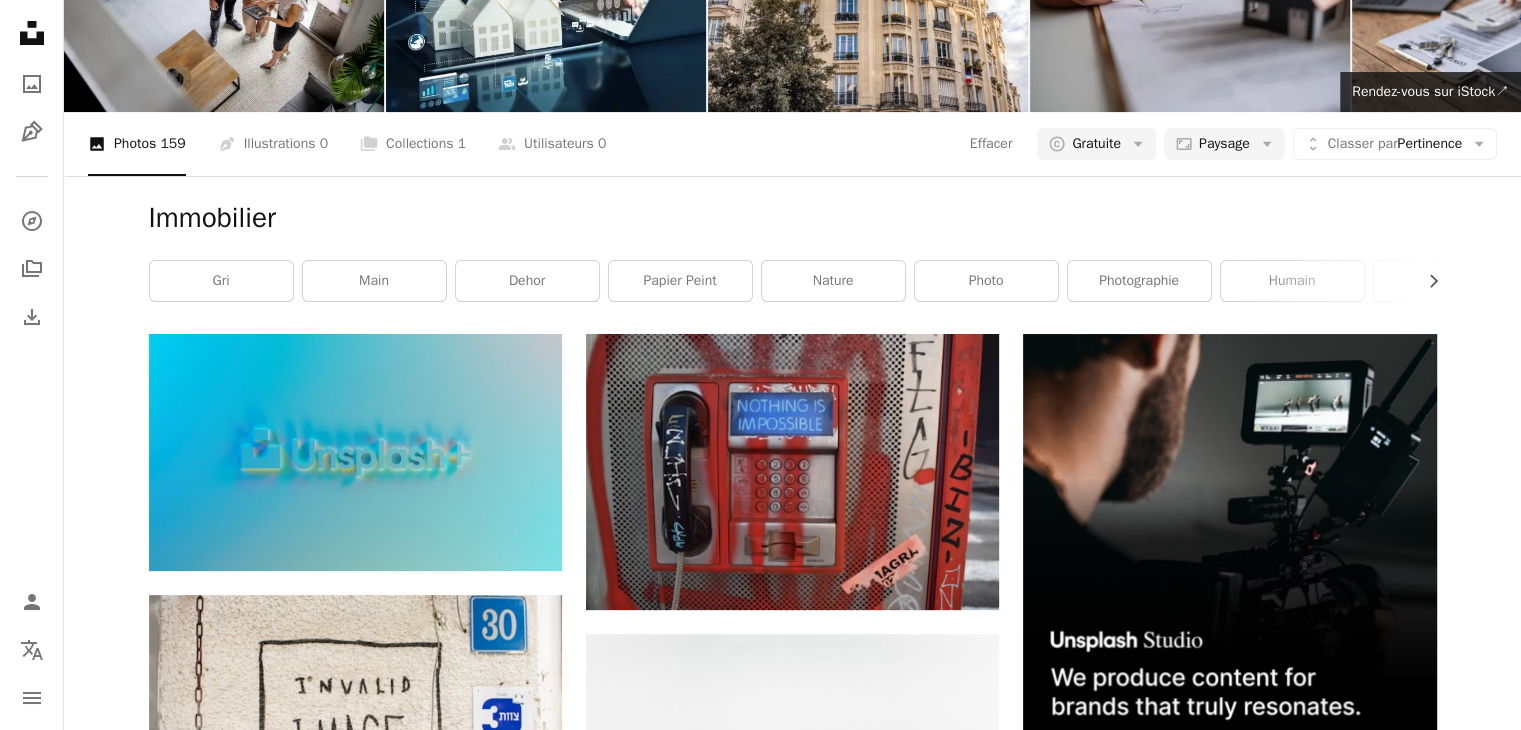 scroll, scrollTop: 200, scrollLeft: 0, axis: vertical 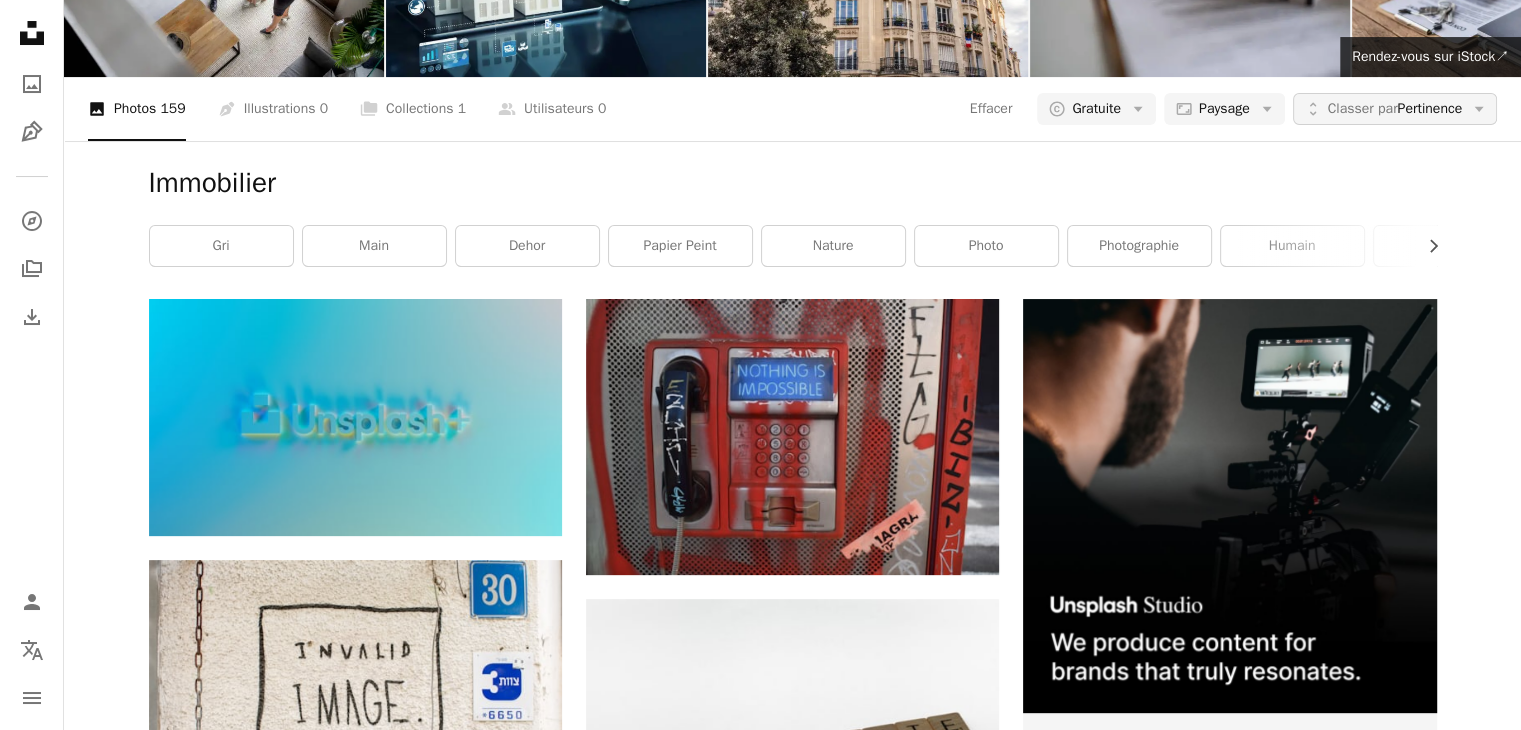 click on "Classer par  Pertinence" at bounding box center [1395, 109] 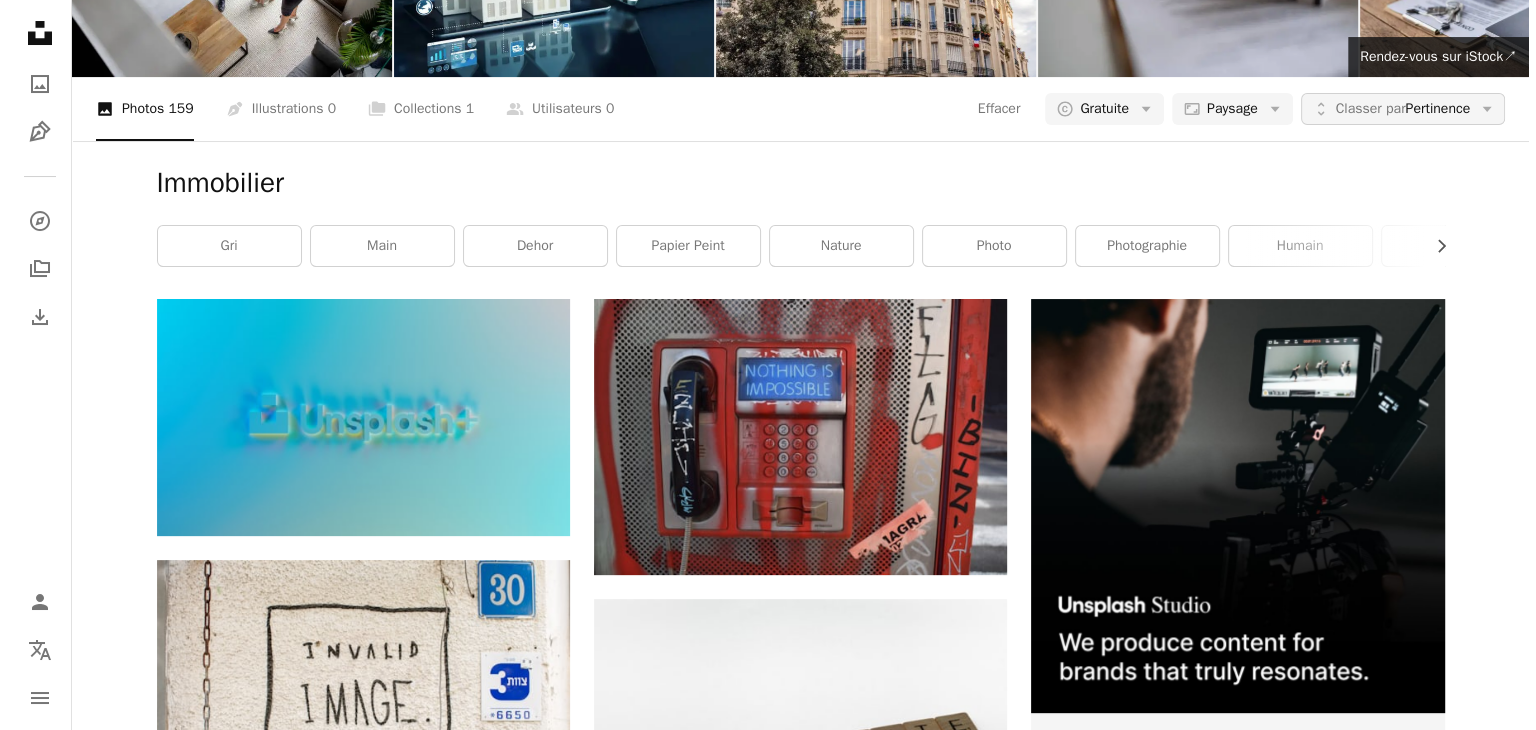 scroll, scrollTop: 0, scrollLeft: 0, axis: both 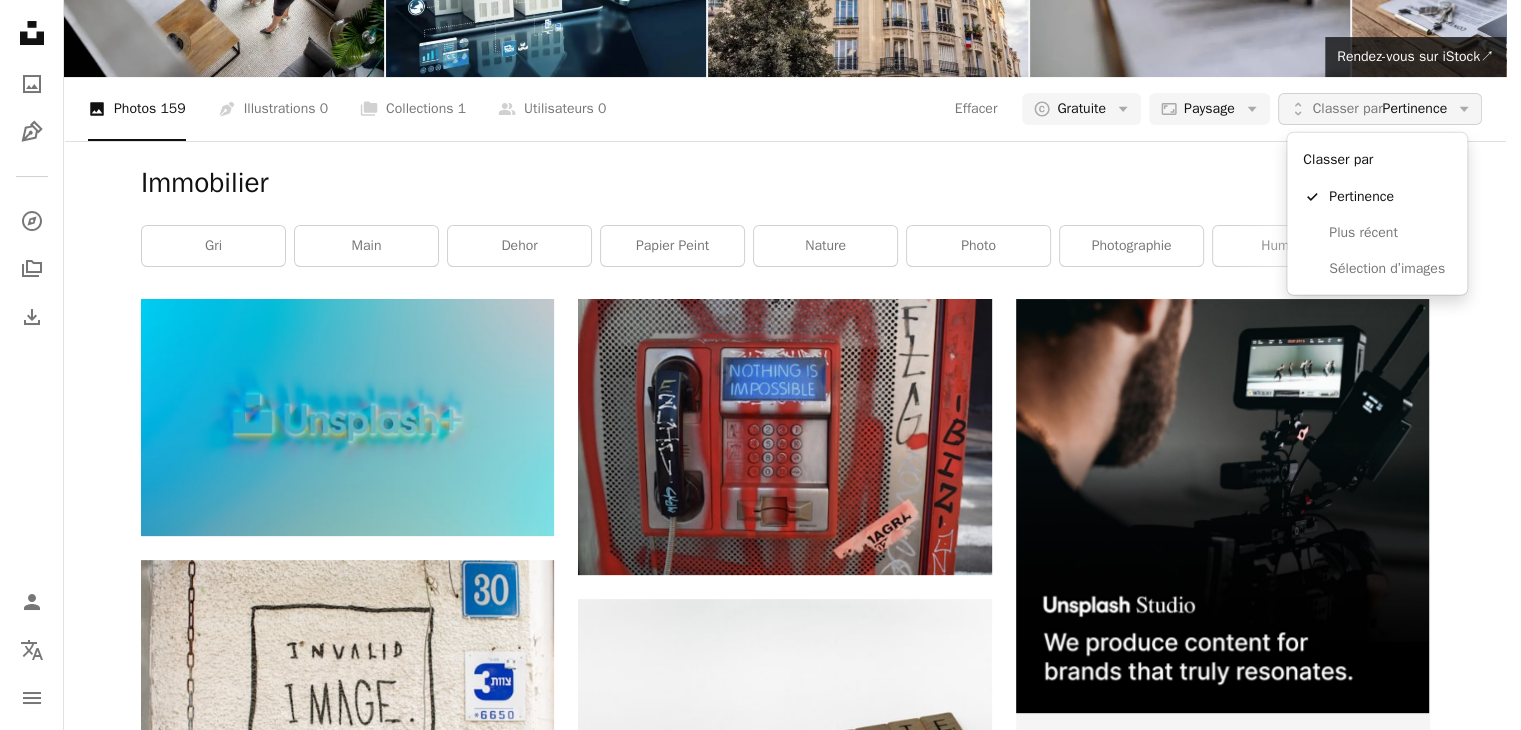click on "Classer par  Pertinence" at bounding box center [1380, 109] 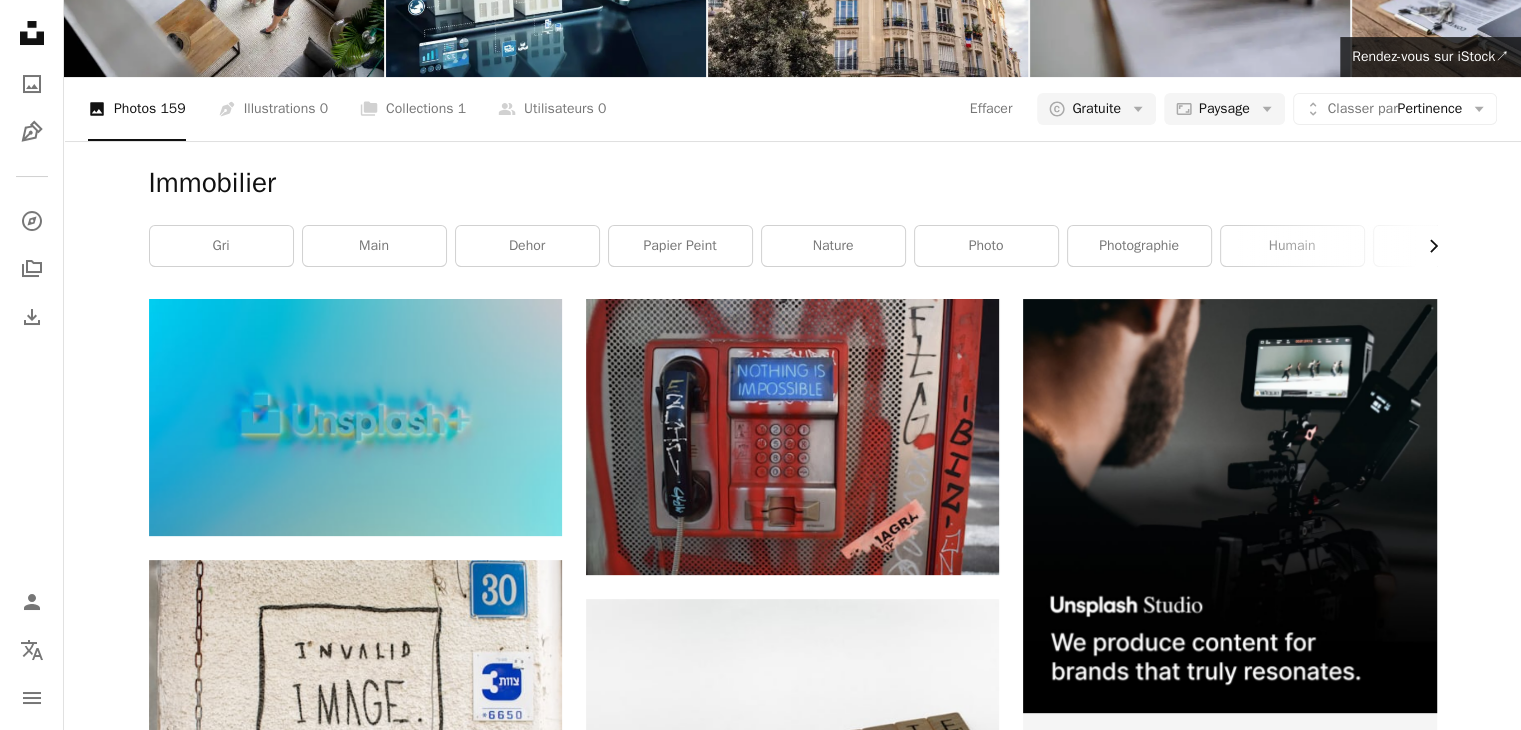 click on "Chevron right" 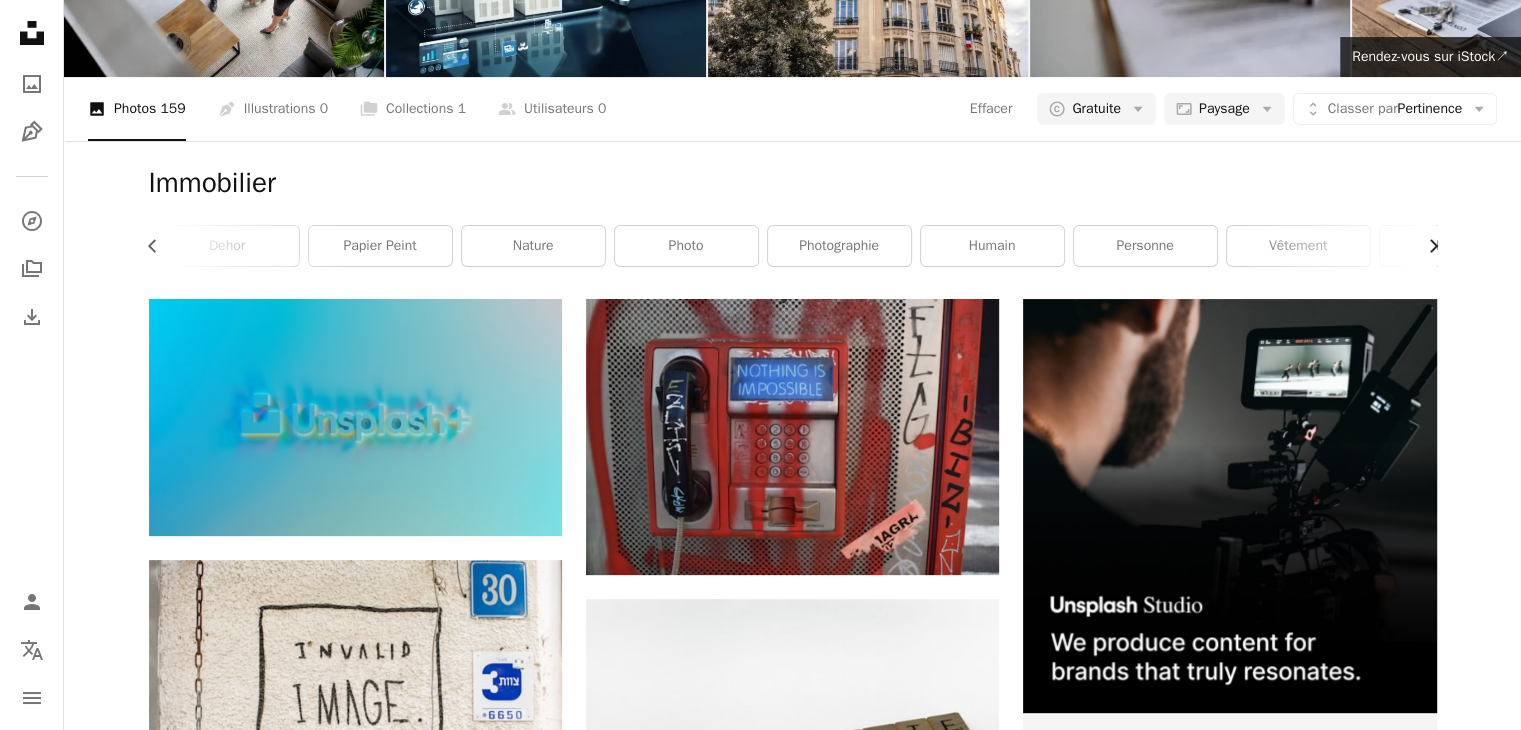 click on "Chevron right" 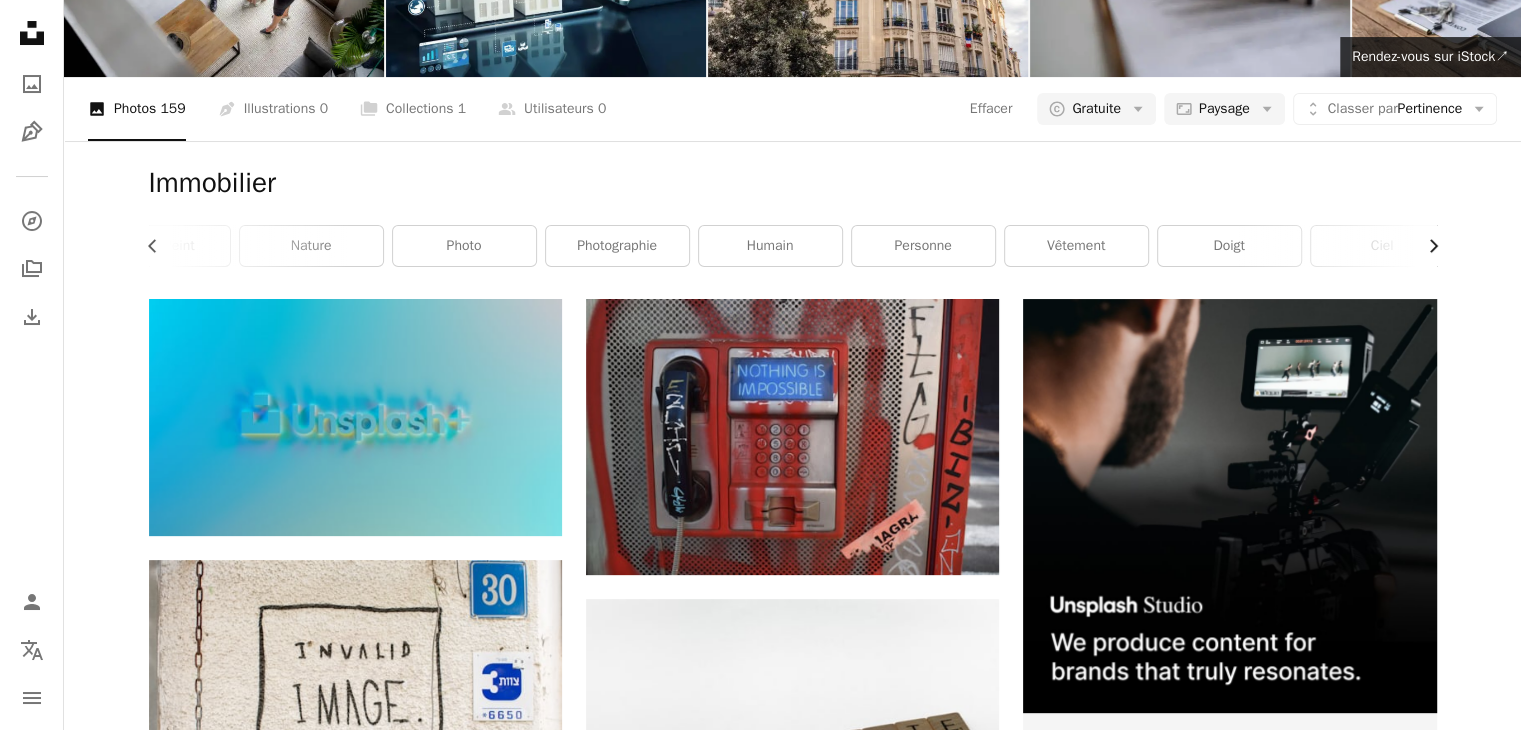 scroll, scrollTop: 0, scrollLeft: 540, axis: horizontal 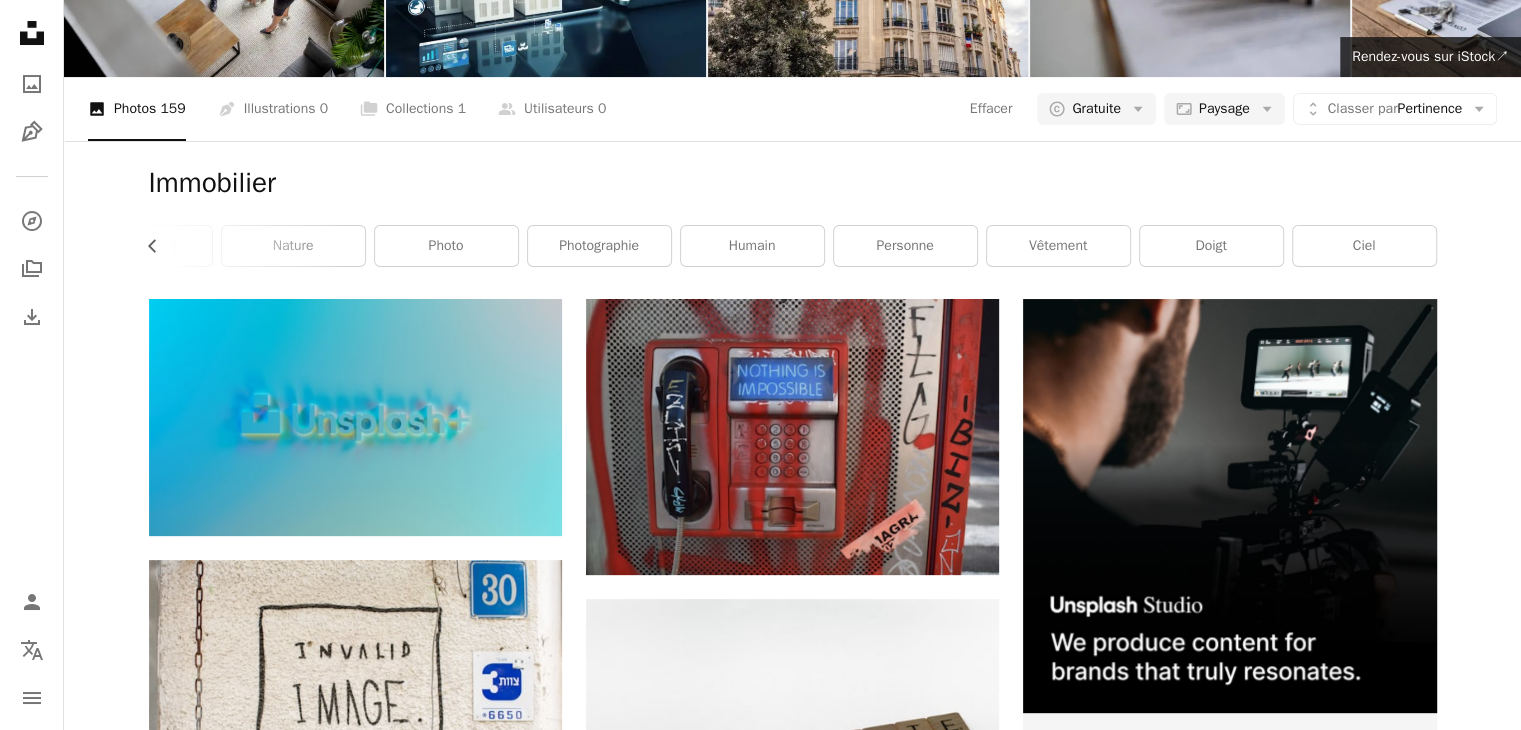 click on "ciel" at bounding box center (1364, 246) 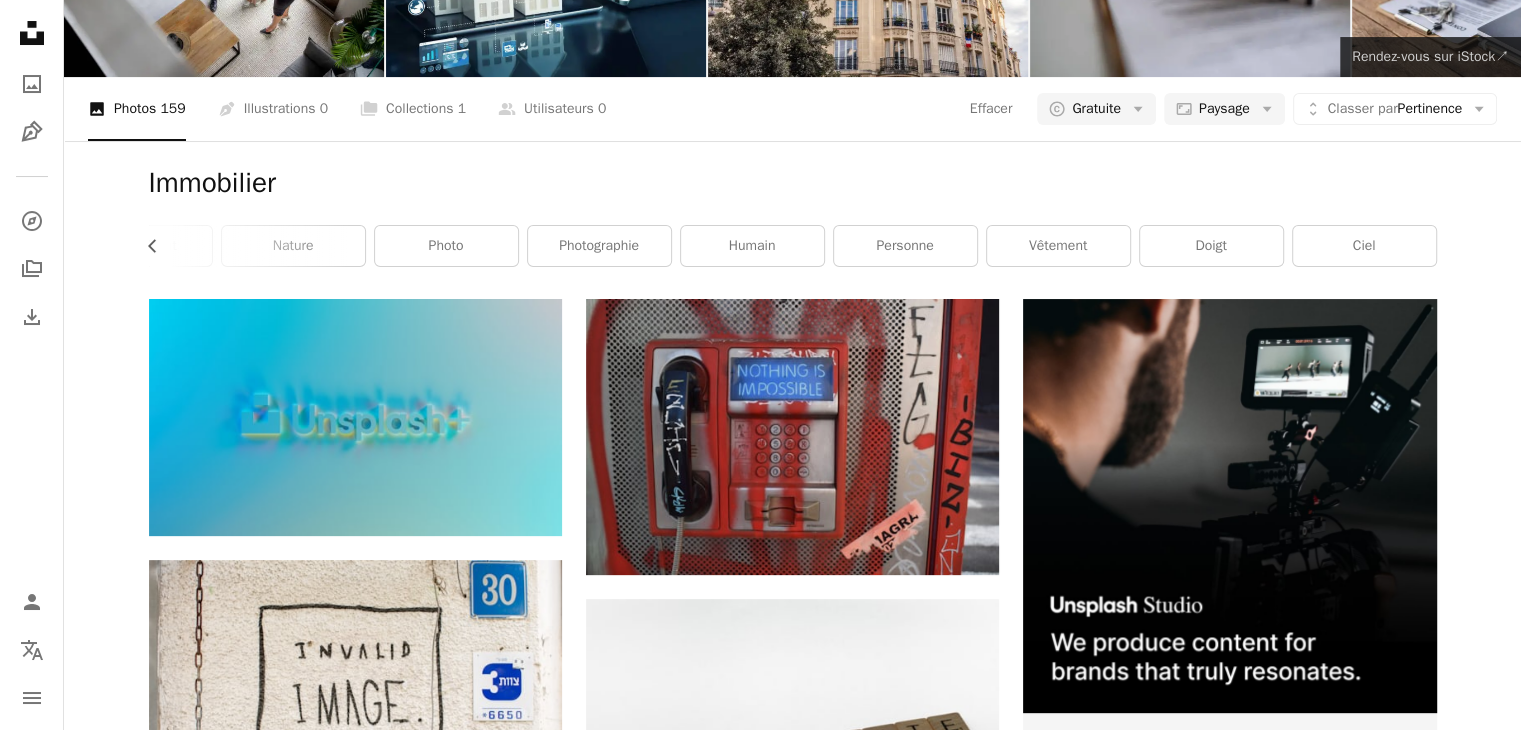 scroll, scrollTop: 0, scrollLeft: 0, axis: both 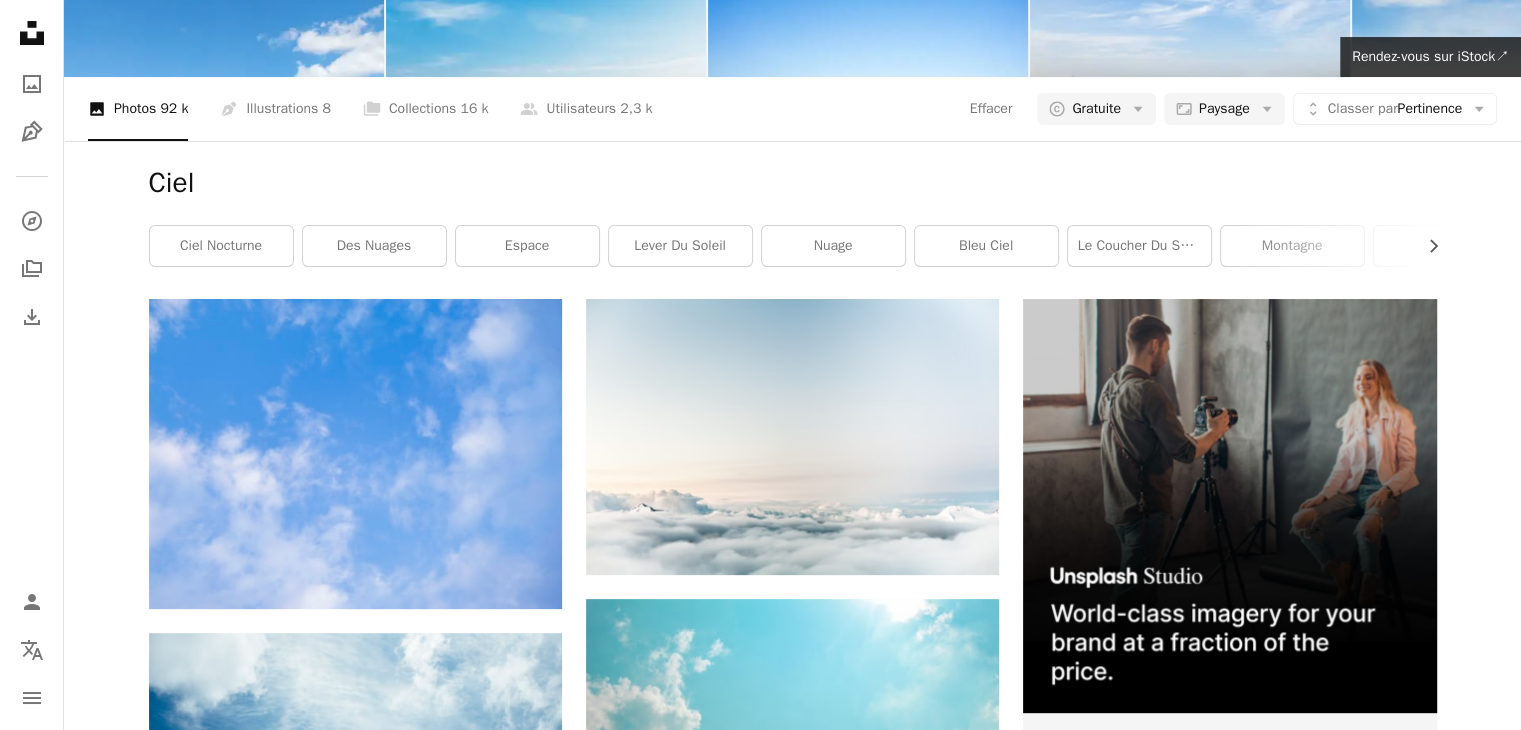 drag, startPoint x: 163, startPoint y: 30, endPoint x: 124, endPoint y: 22, distance: 39.812057 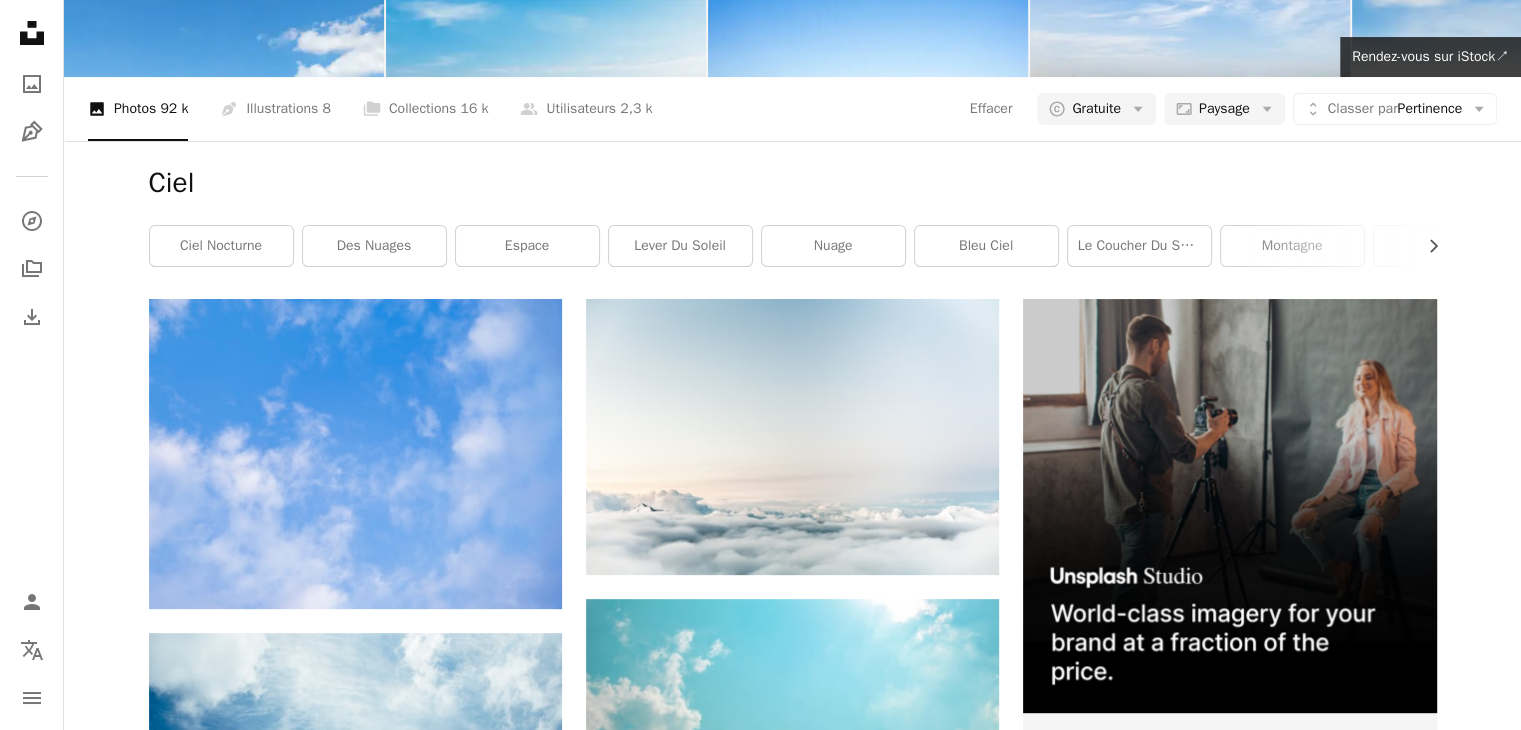 type on "**********" 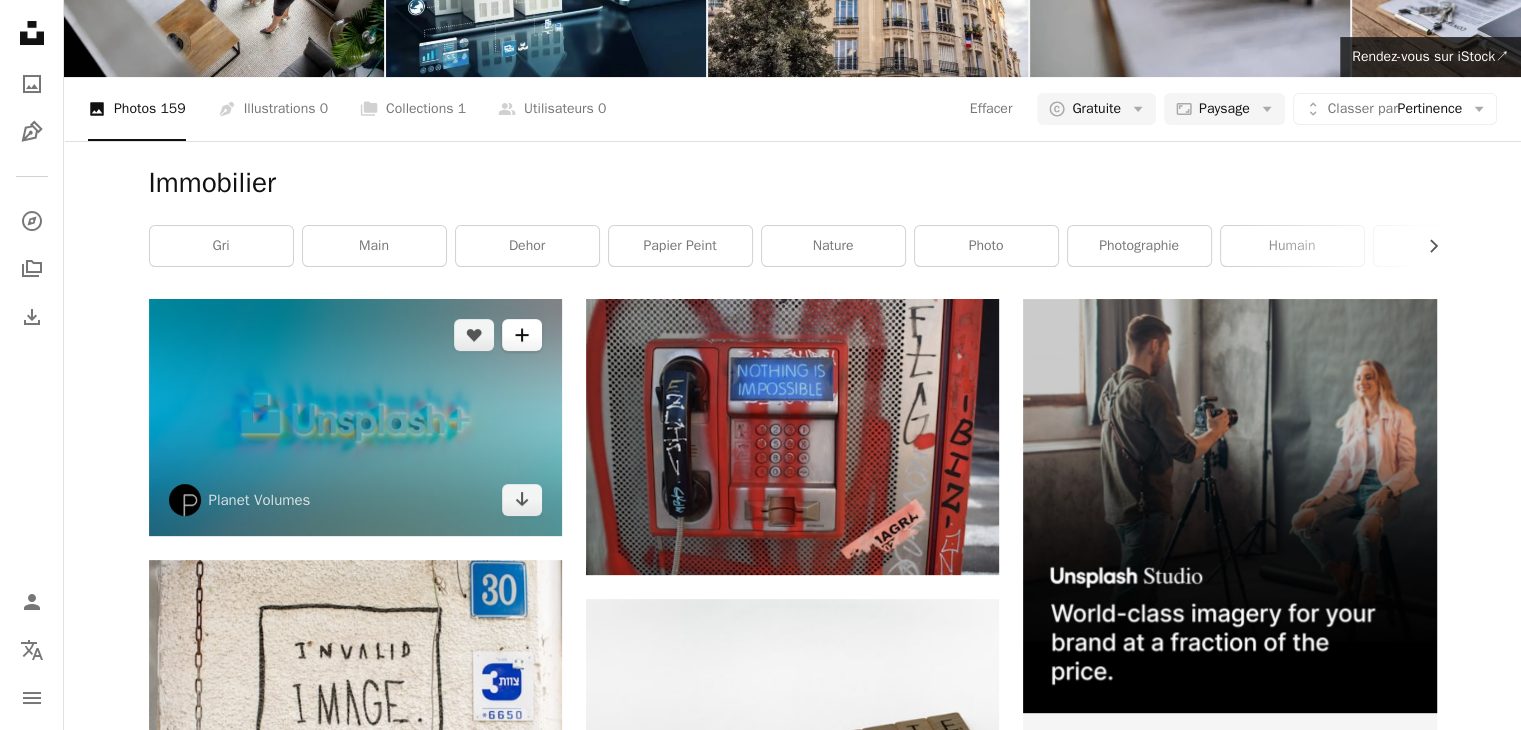 scroll, scrollTop: 0, scrollLeft: 0, axis: both 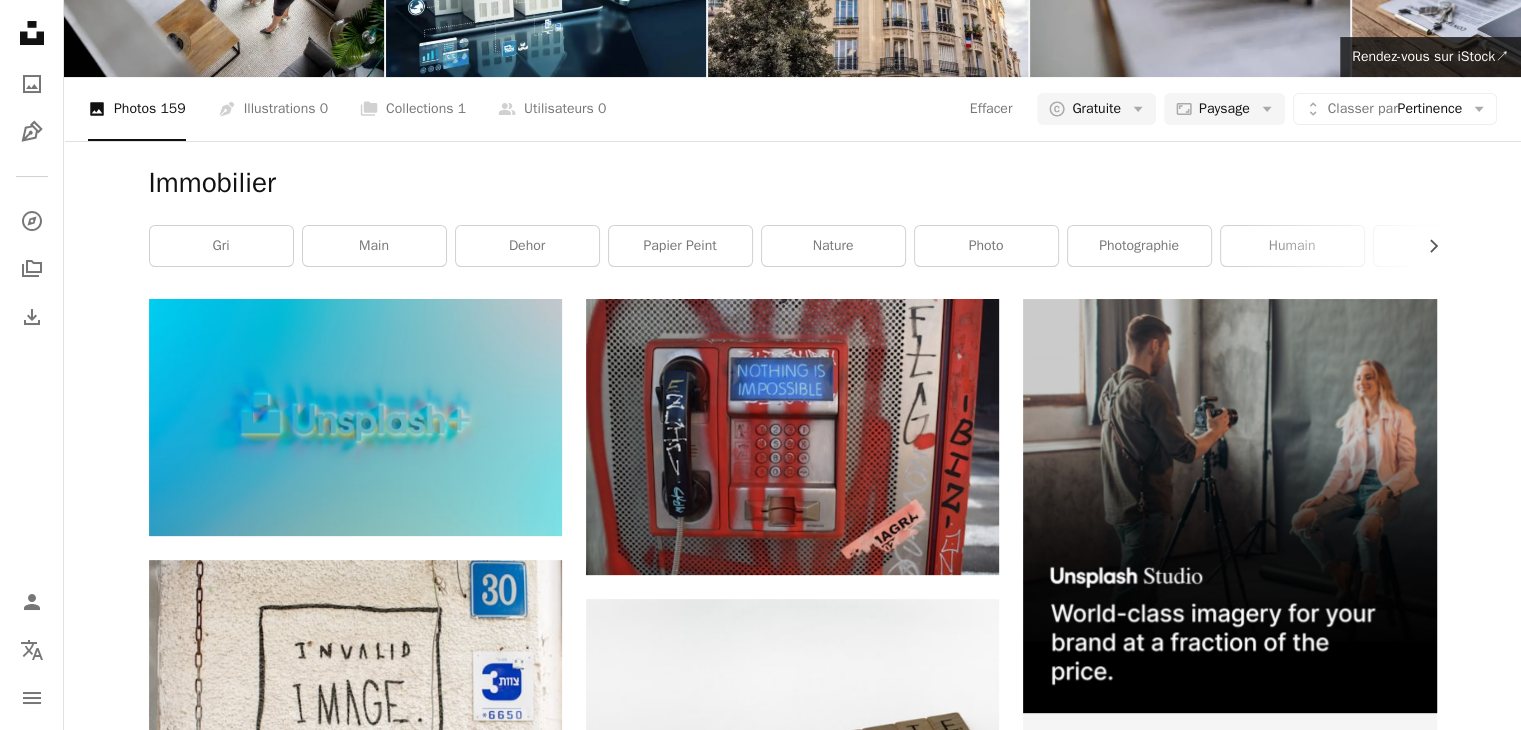 drag, startPoint x: 239, startPoint y: 45, endPoint x: 102, endPoint y: 30, distance: 137.81873 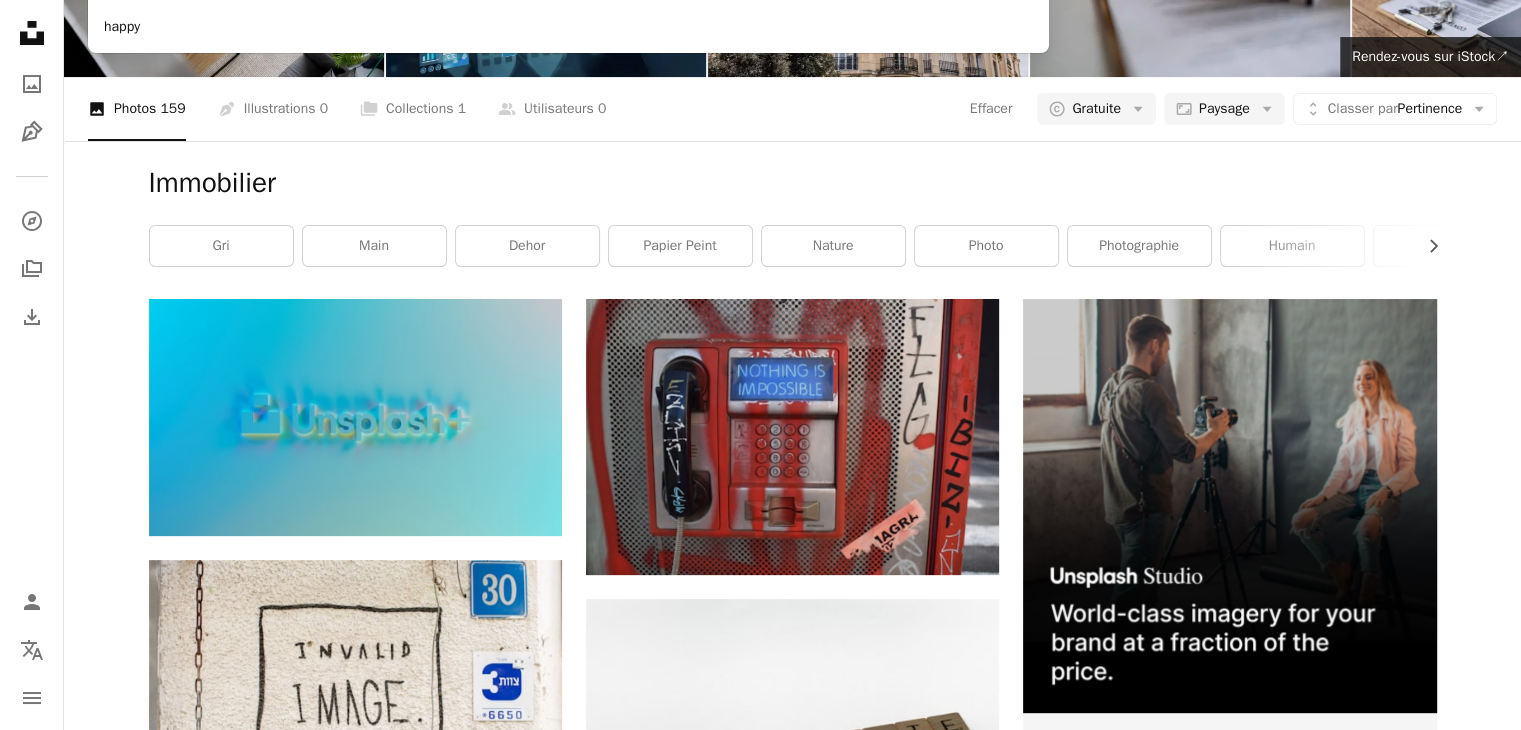 type on "*****" 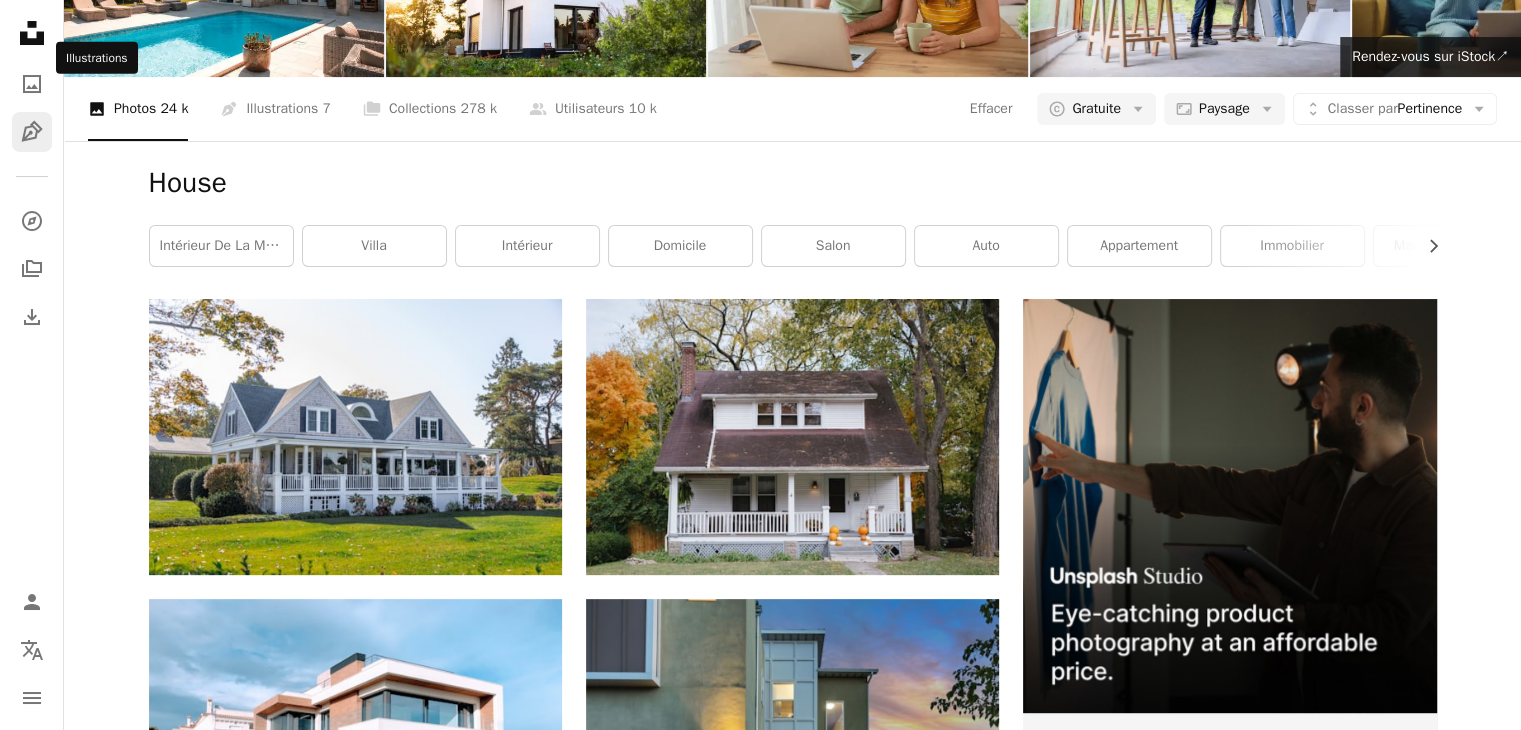 scroll, scrollTop: 0, scrollLeft: 0, axis: both 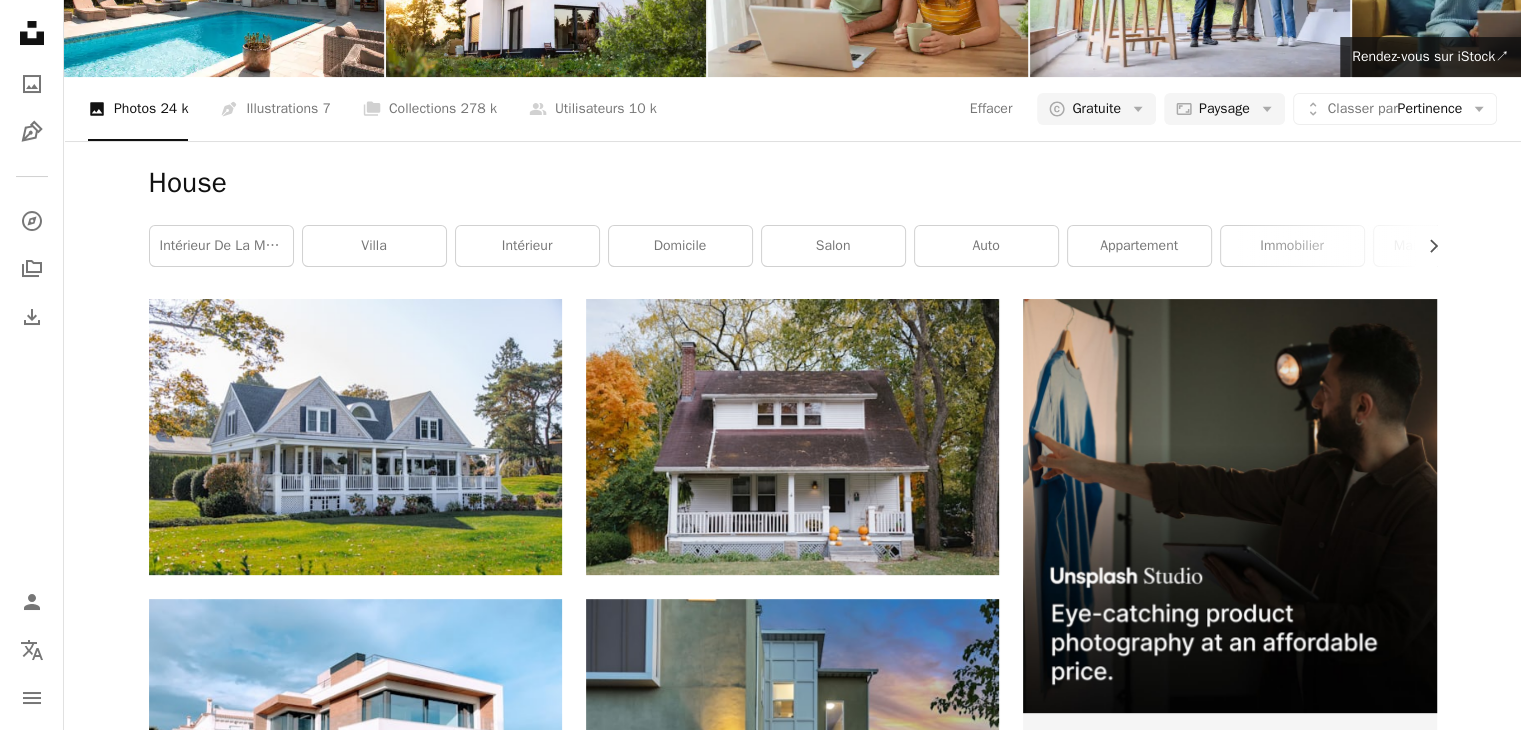 click on "*****" at bounding box center [539, -168] 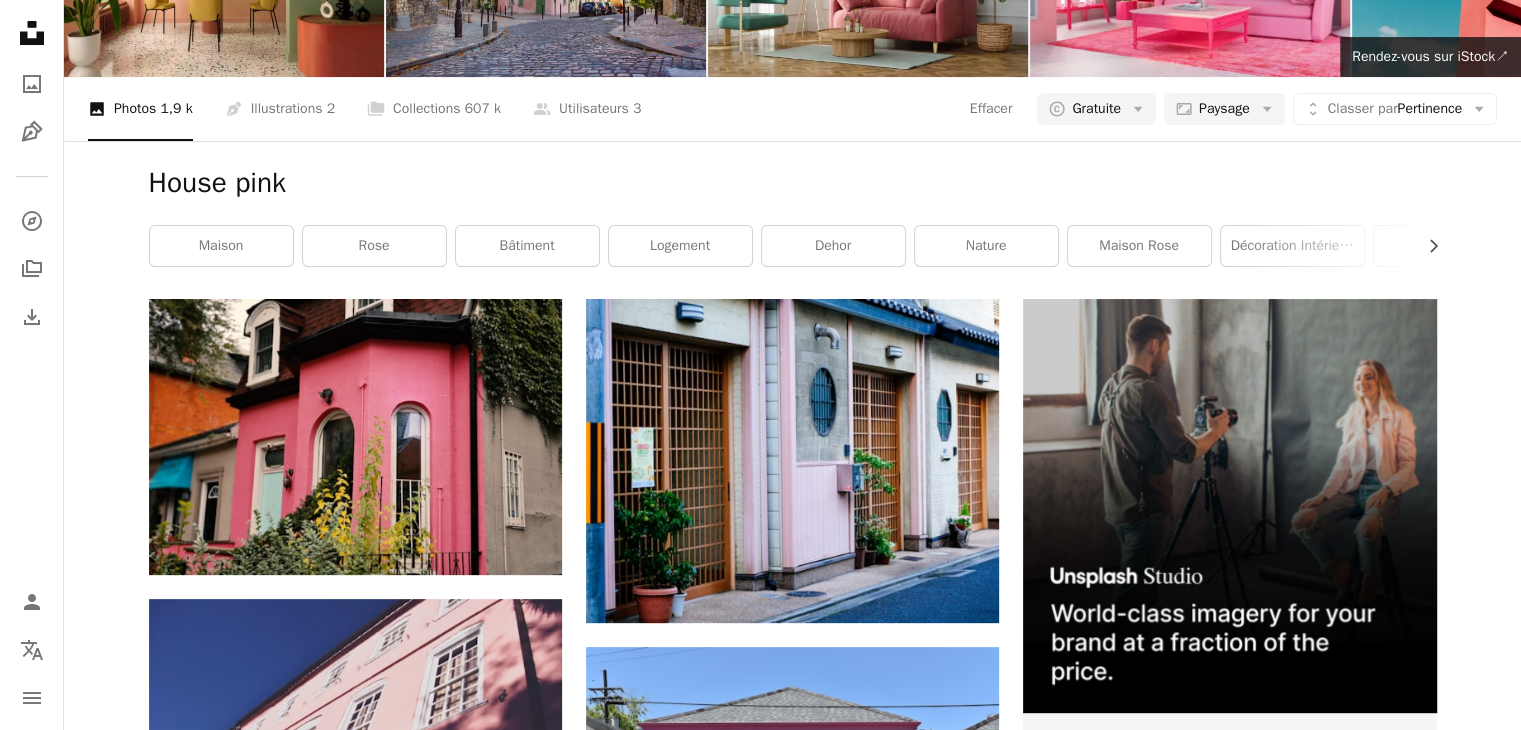 scroll, scrollTop: 0, scrollLeft: 0, axis: both 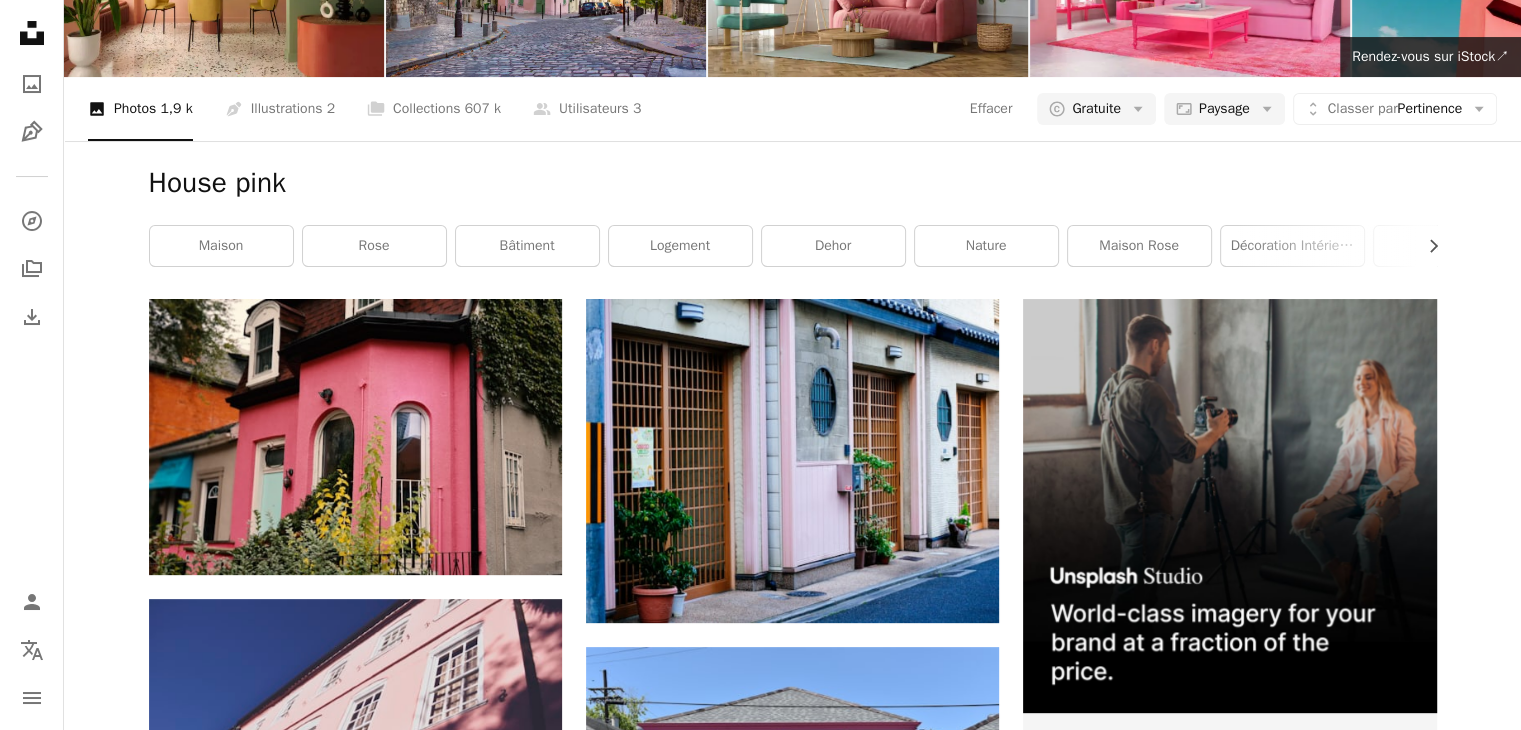 drag, startPoint x: 173, startPoint y: 39, endPoint x: 36, endPoint y: 39, distance: 137 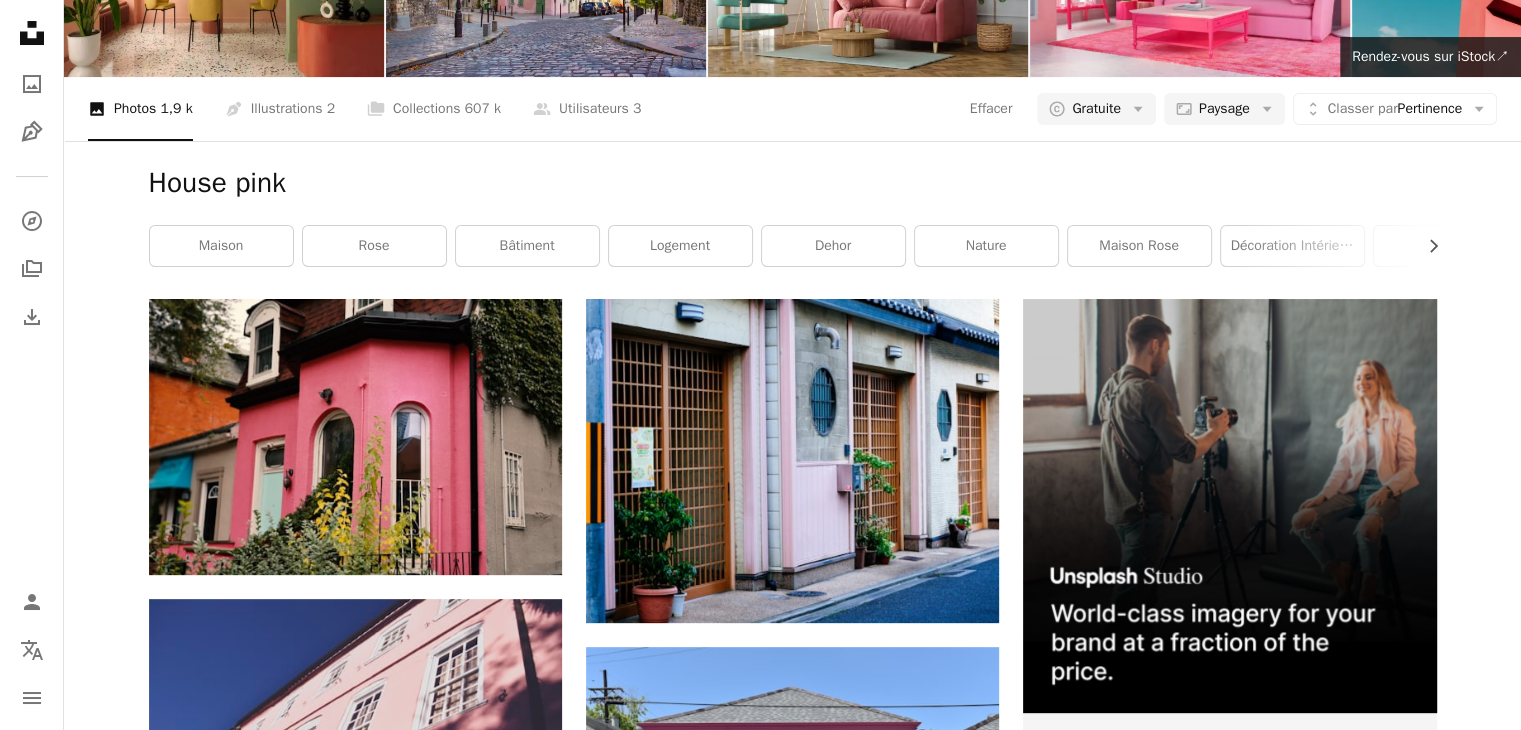 type on "**********" 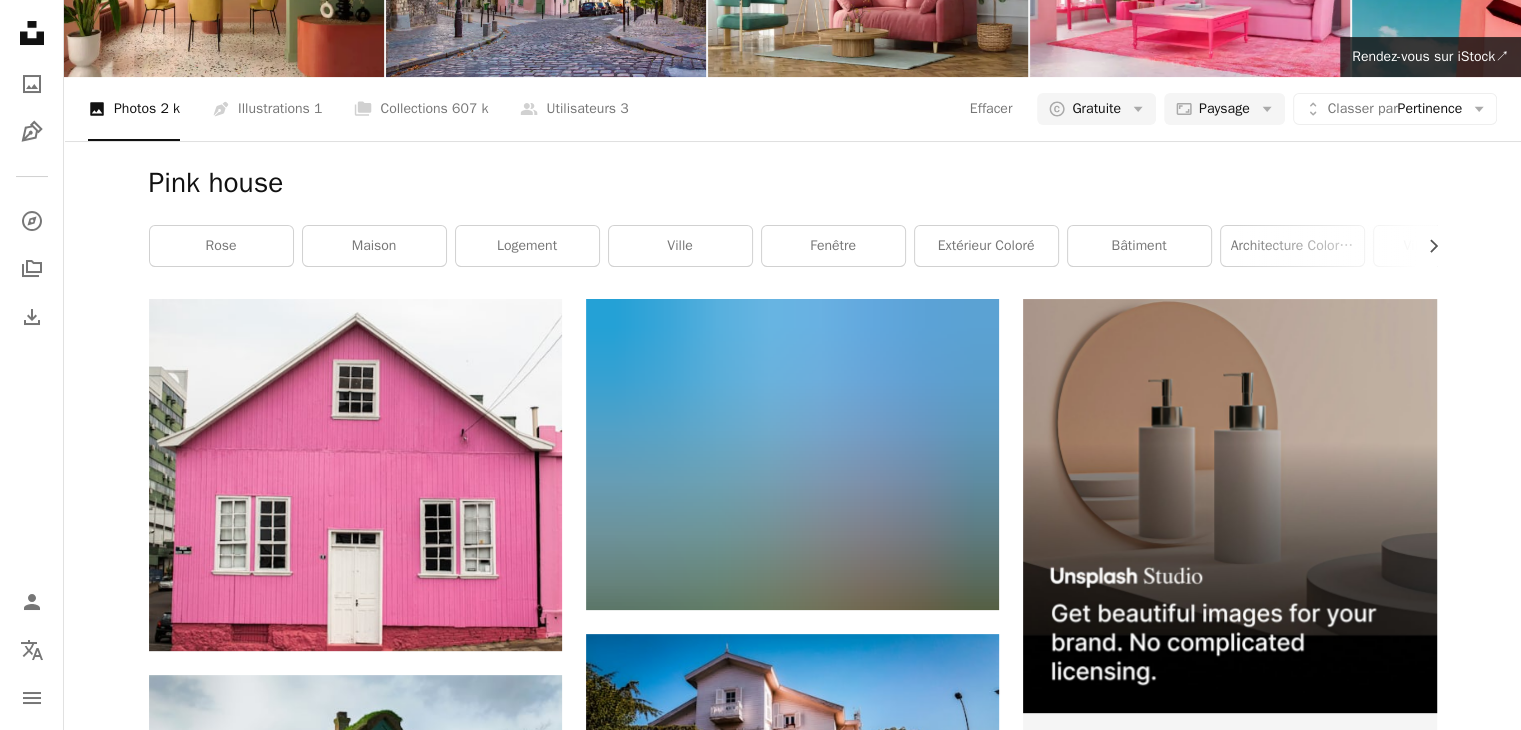 scroll, scrollTop: 3343, scrollLeft: 0, axis: vertical 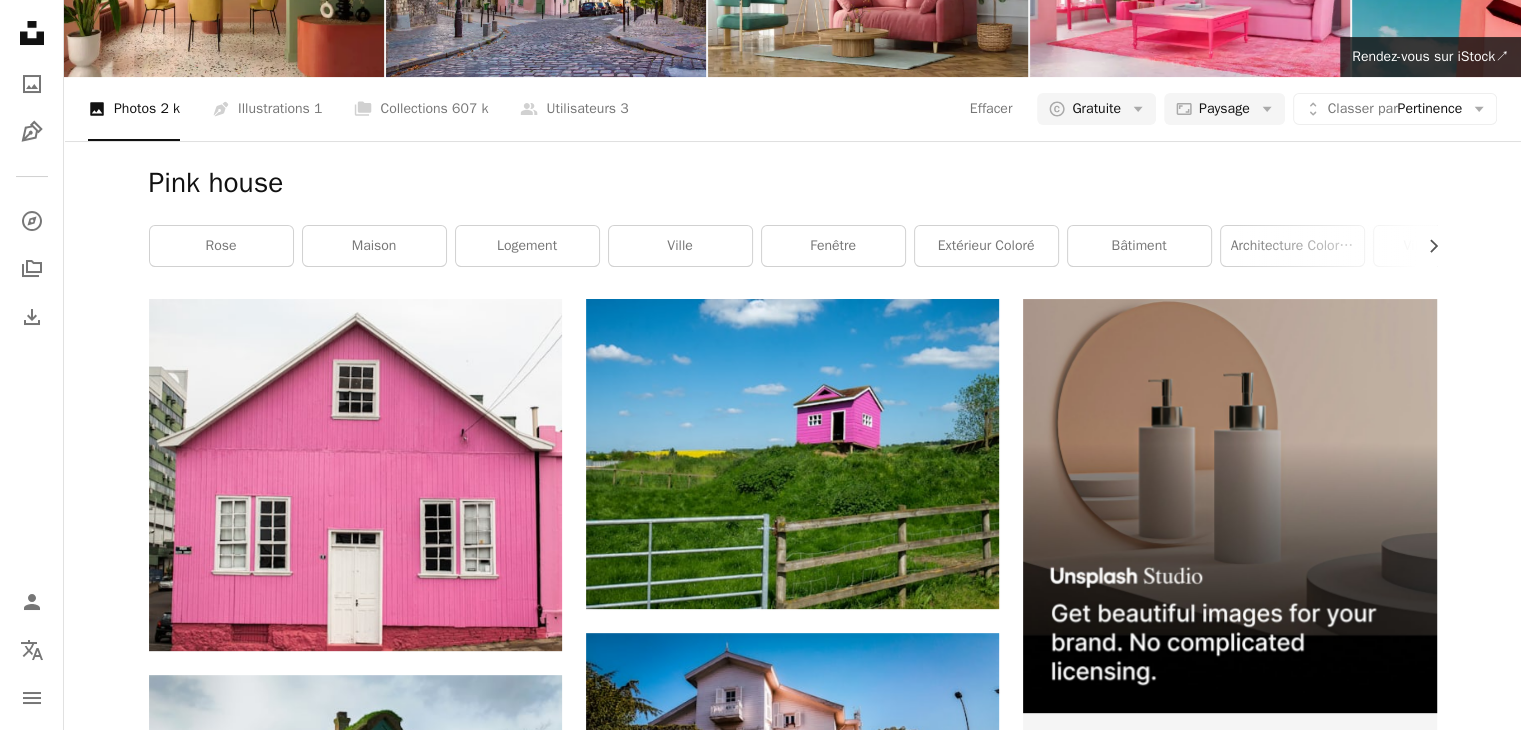 click on "Plus de résultats" at bounding box center (793, 3036) 